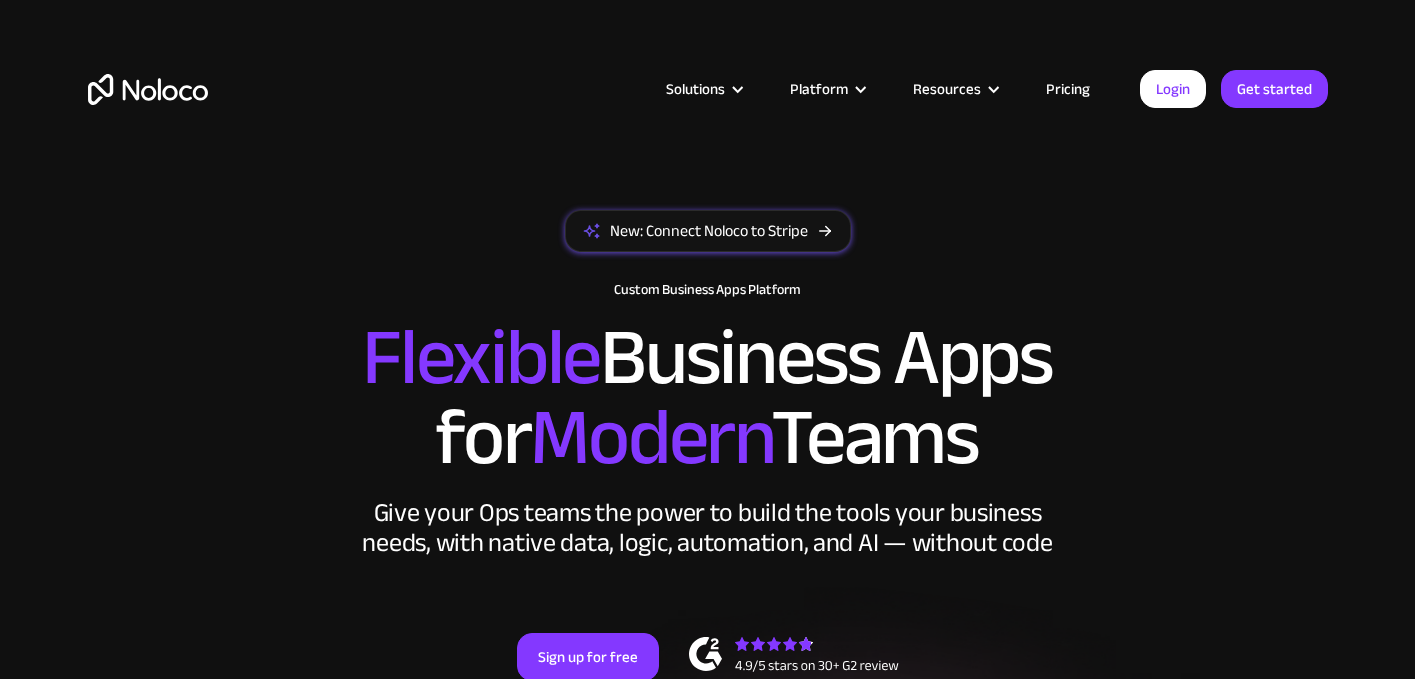 scroll, scrollTop: 0, scrollLeft: 0, axis: both 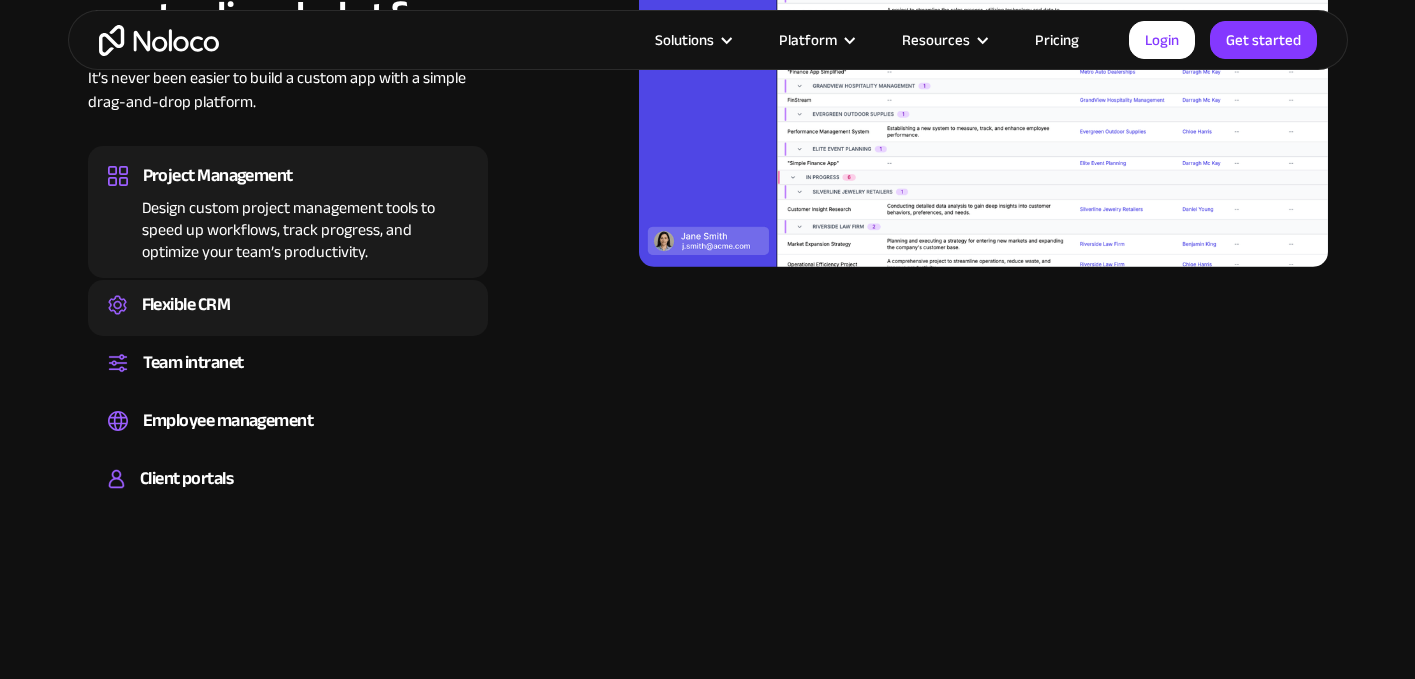 click on "Flexible CRM" at bounding box center (186, 305) 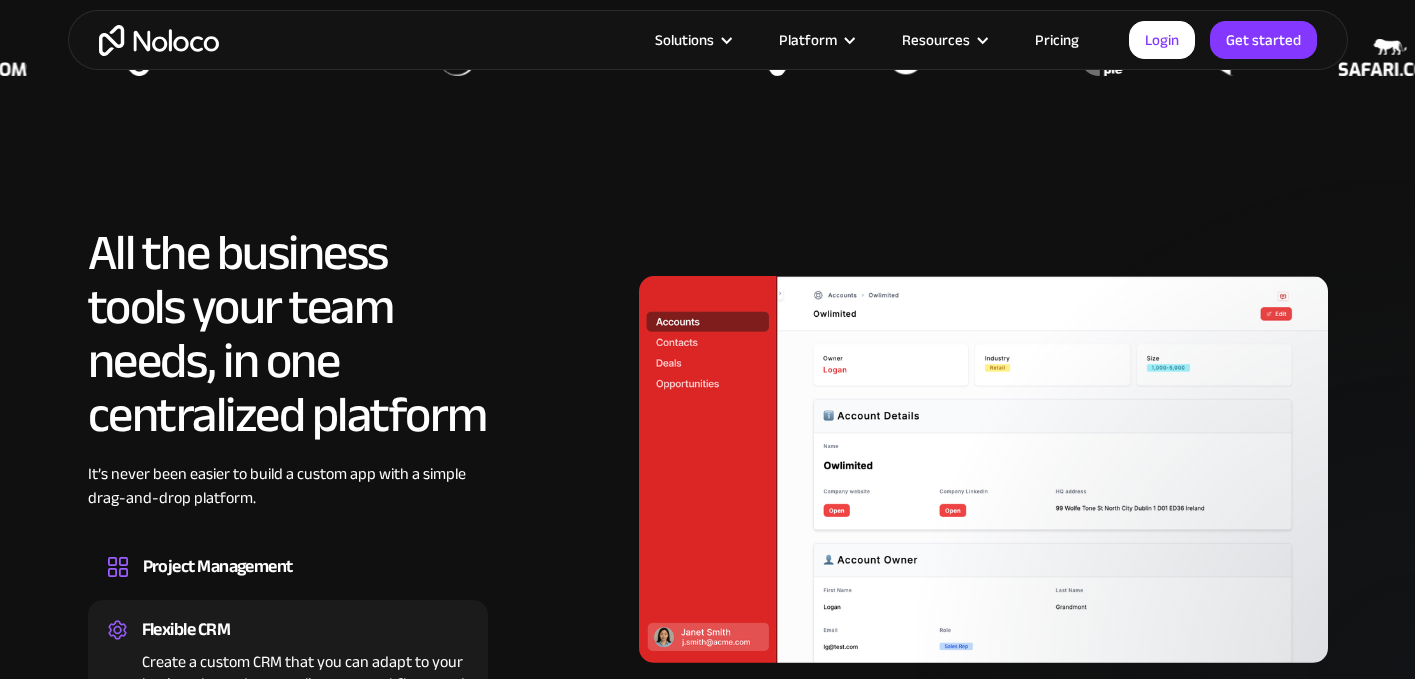 scroll, scrollTop: 1726, scrollLeft: 0, axis: vertical 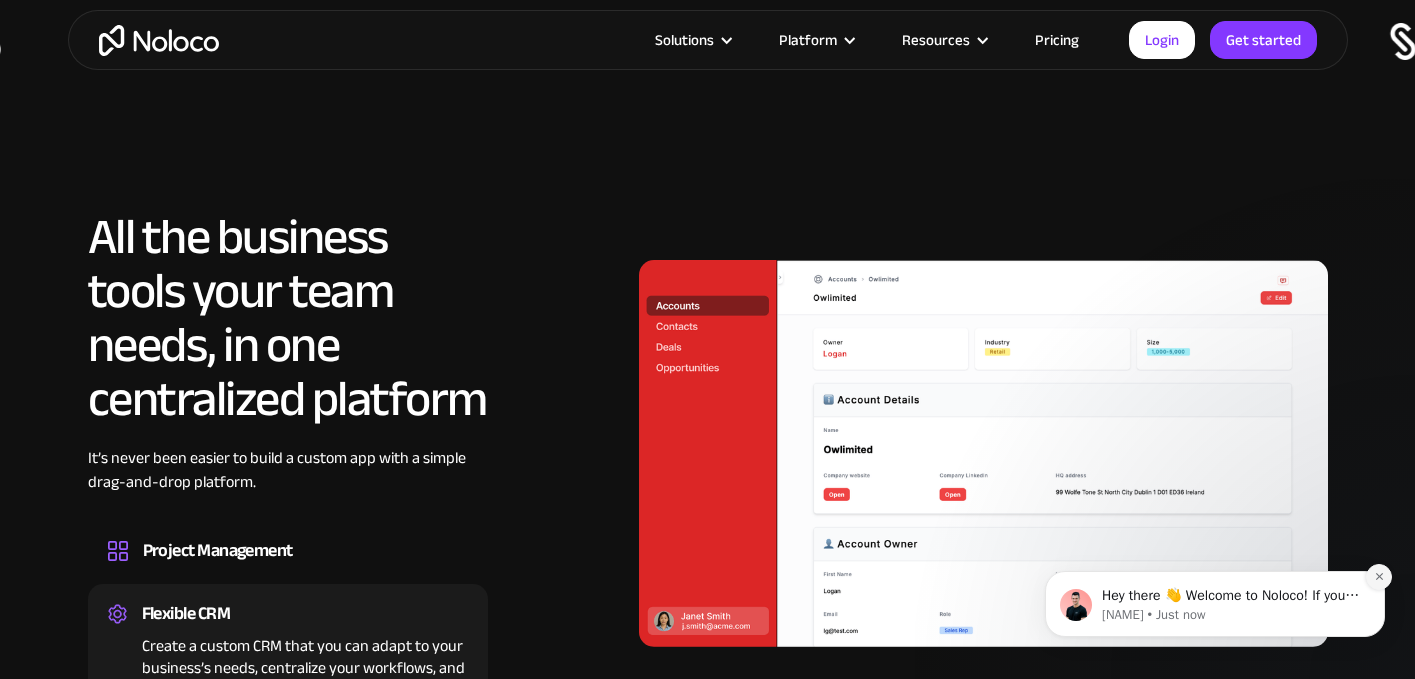 click 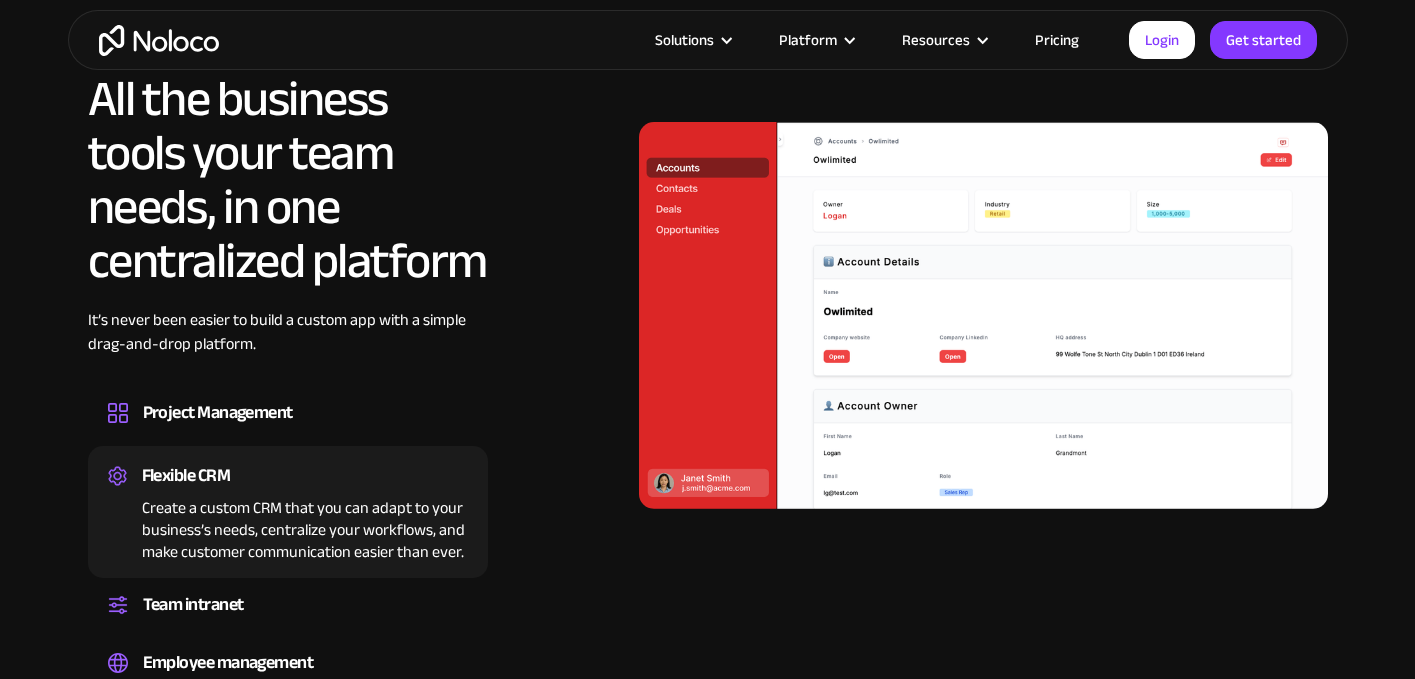scroll, scrollTop: 1869, scrollLeft: 0, axis: vertical 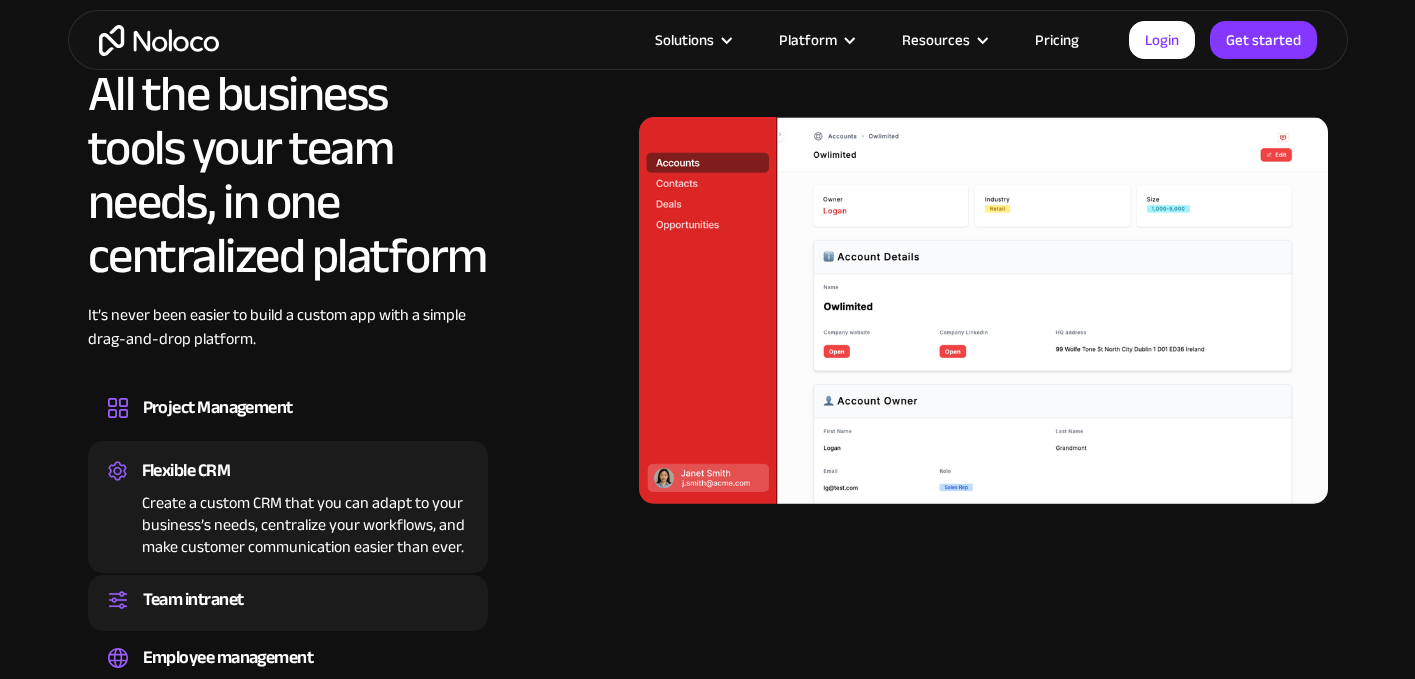 click on "Team intranet" at bounding box center (193, 600) 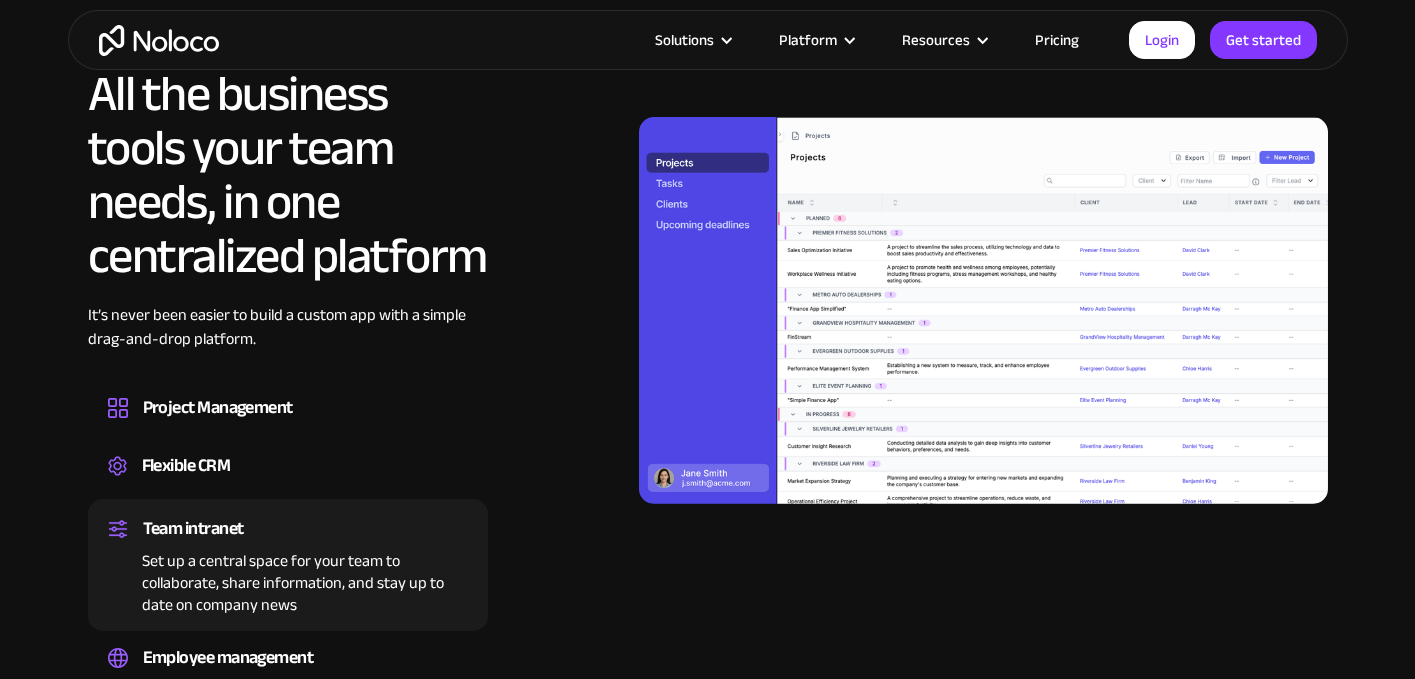 scroll, scrollTop: 1940, scrollLeft: 0, axis: vertical 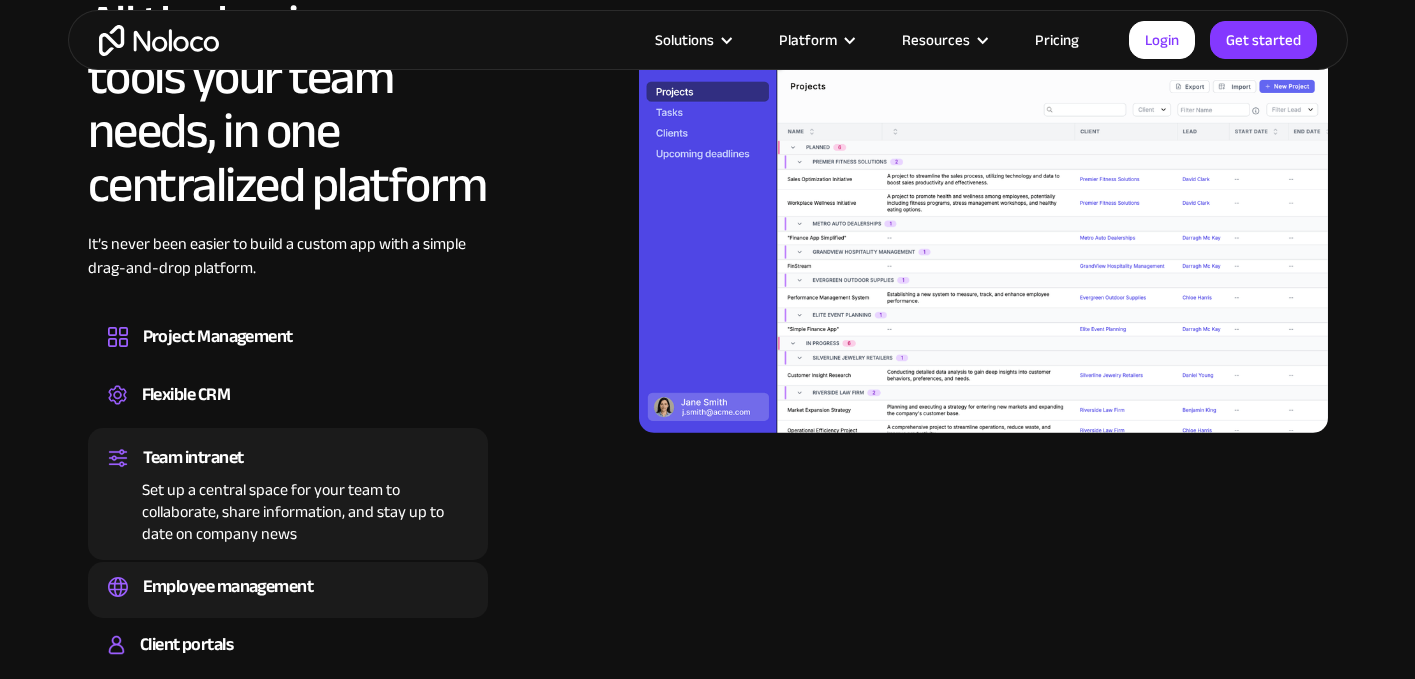 click on "Employee management" at bounding box center (228, 587) 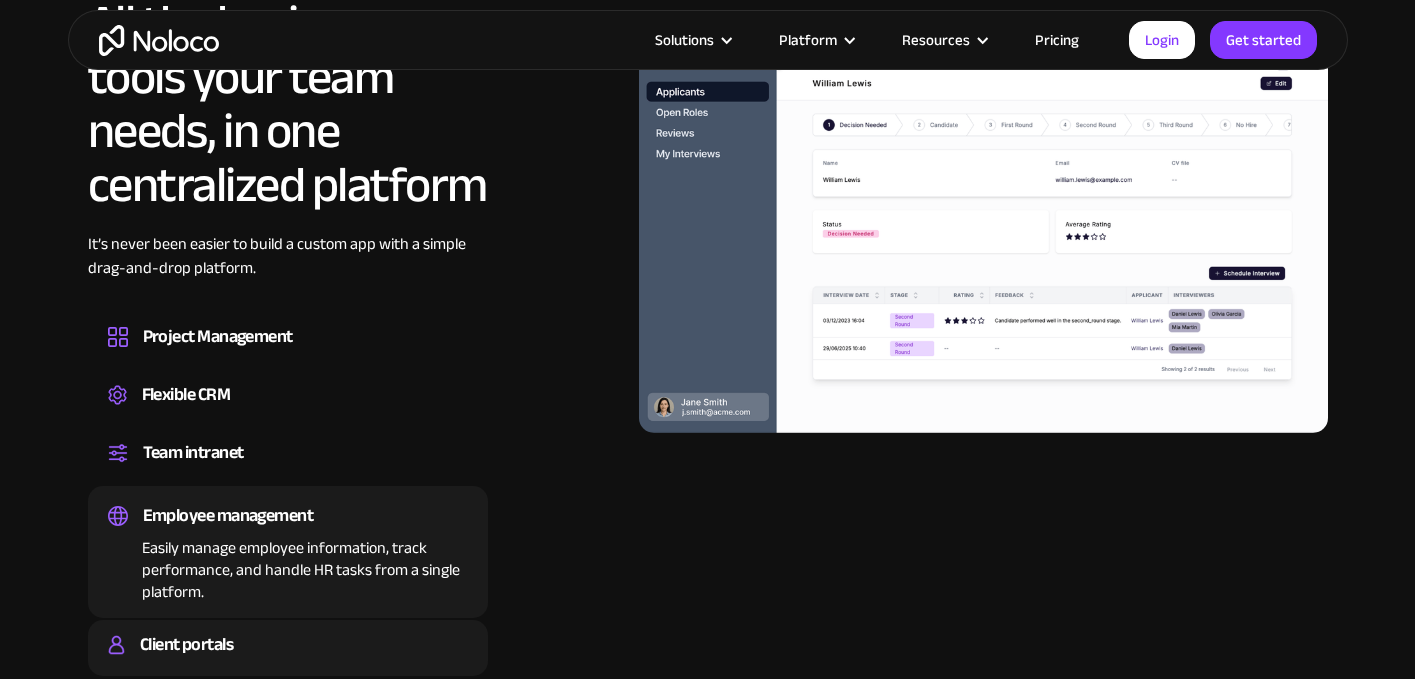 click on "Client portals" at bounding box center [186, 645] 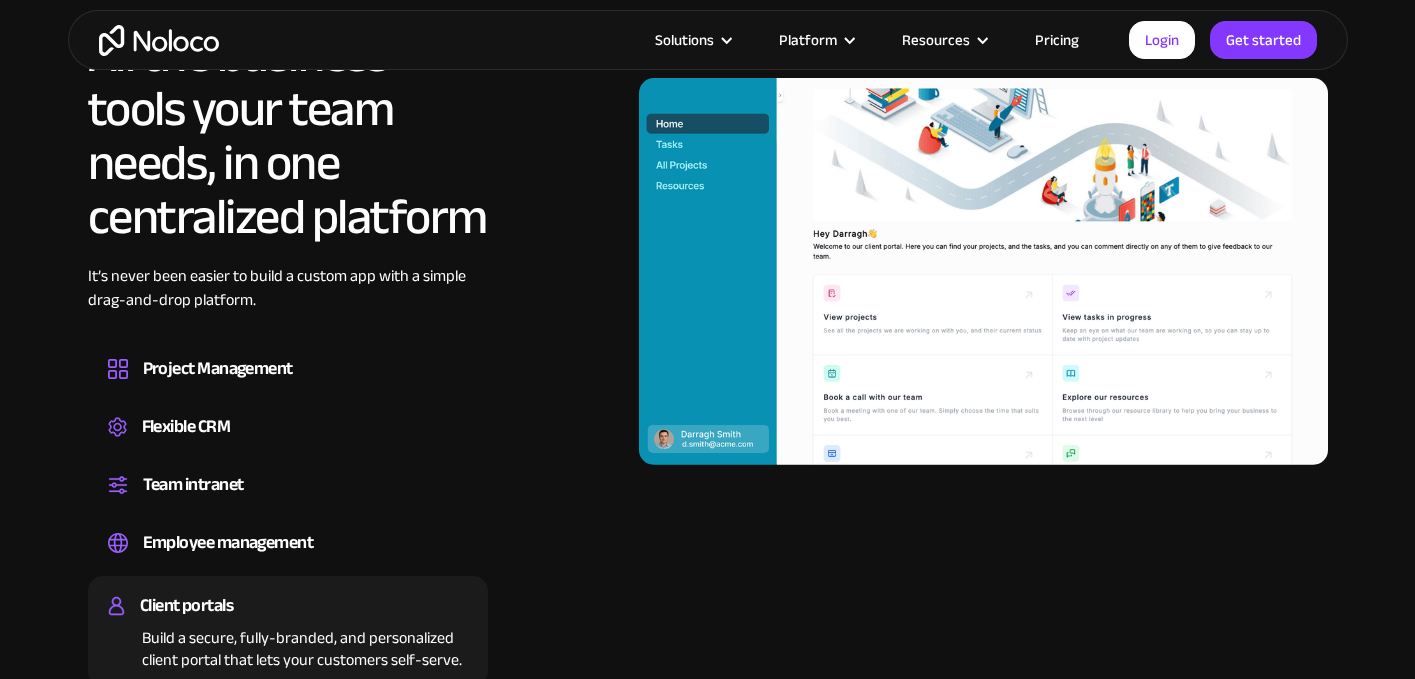 scroll, scrollTop: 1854, scrollLeft: 0, axis: vertical 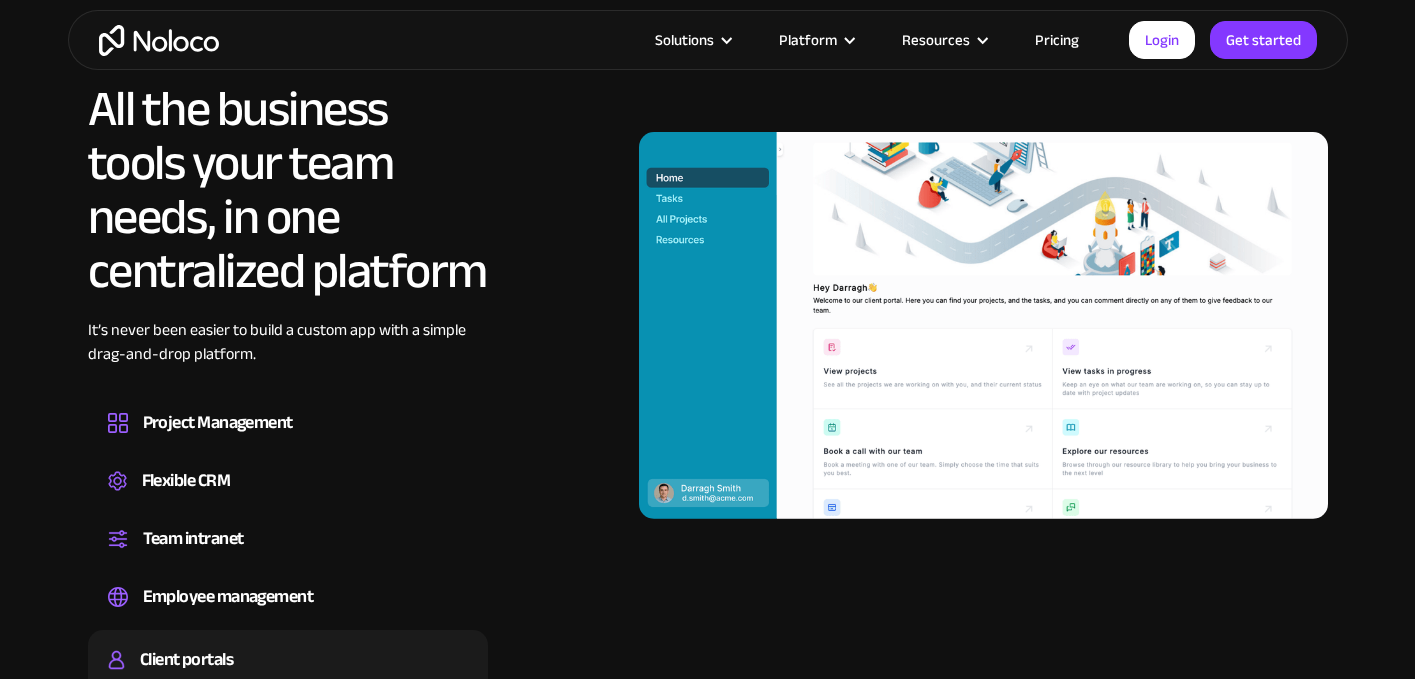 click at bounding box center (983, 325) 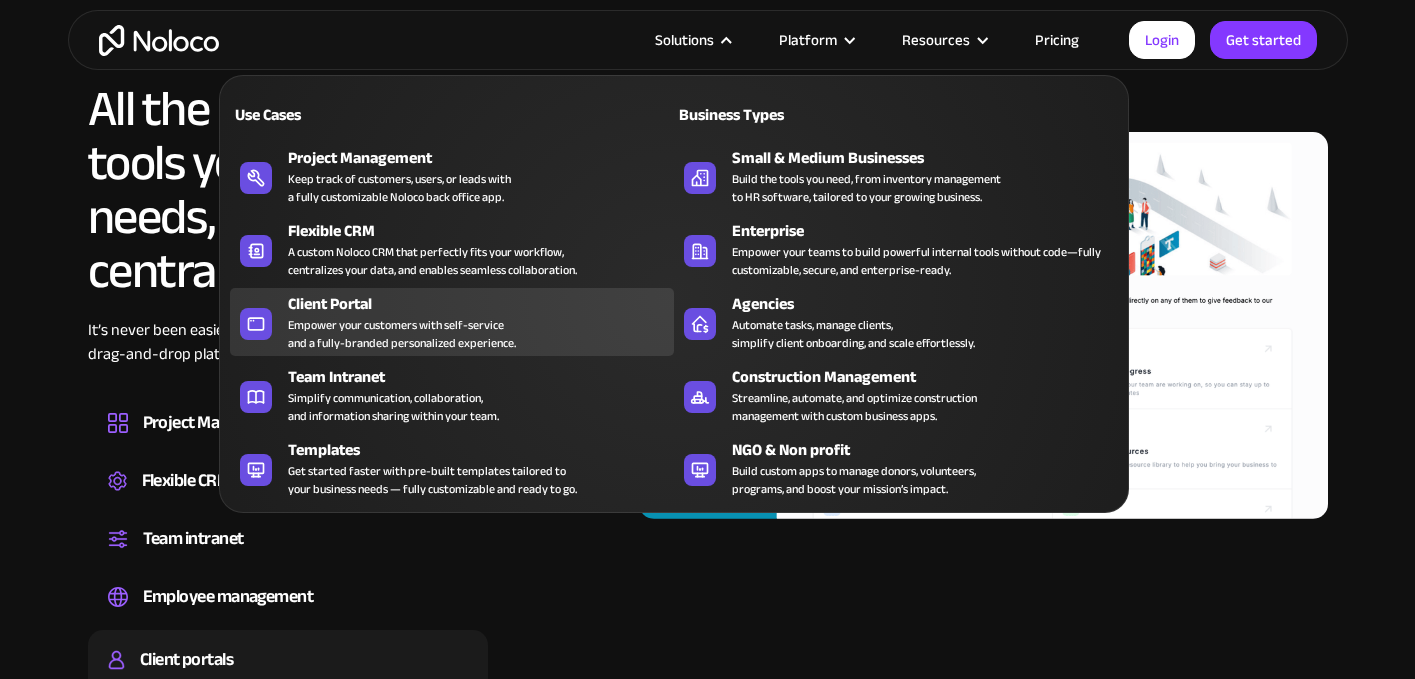 click on "Client Portal" at bounding box center [485, 304] 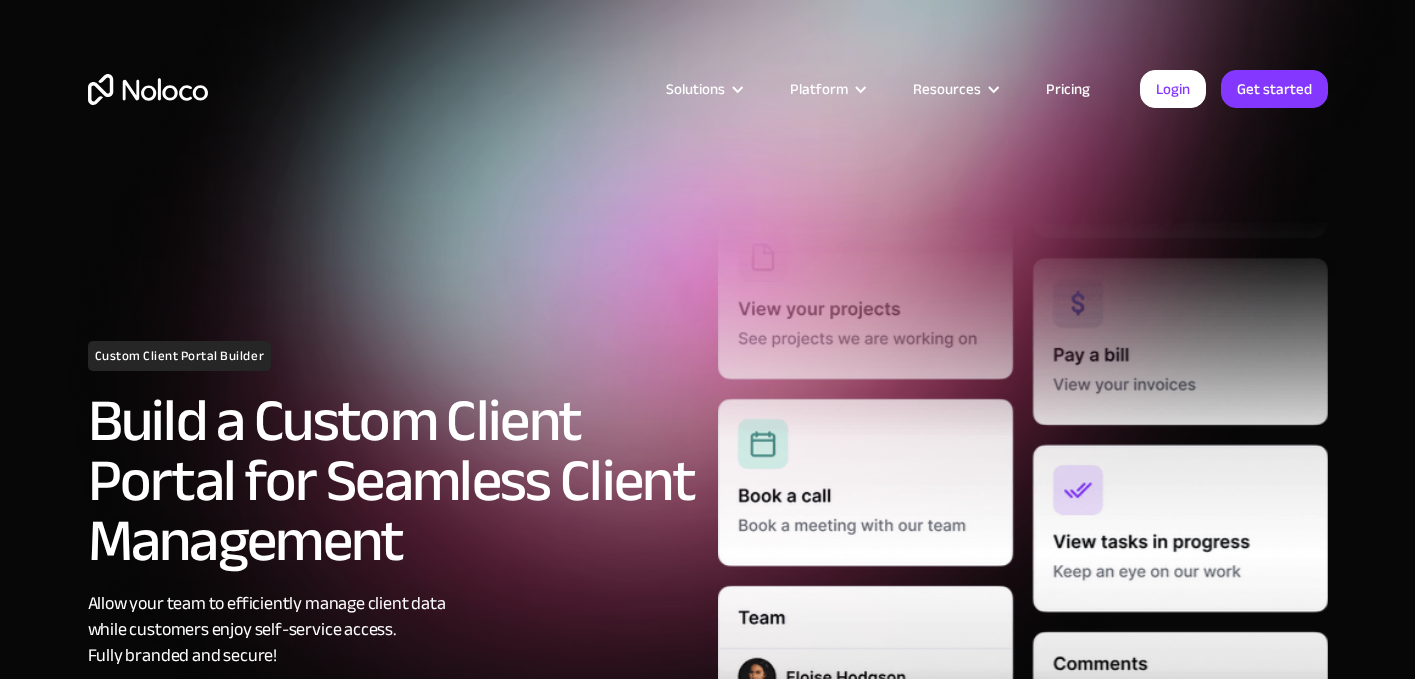 scroll, scrollTop: 0, scrollLeft: 0, axis: both 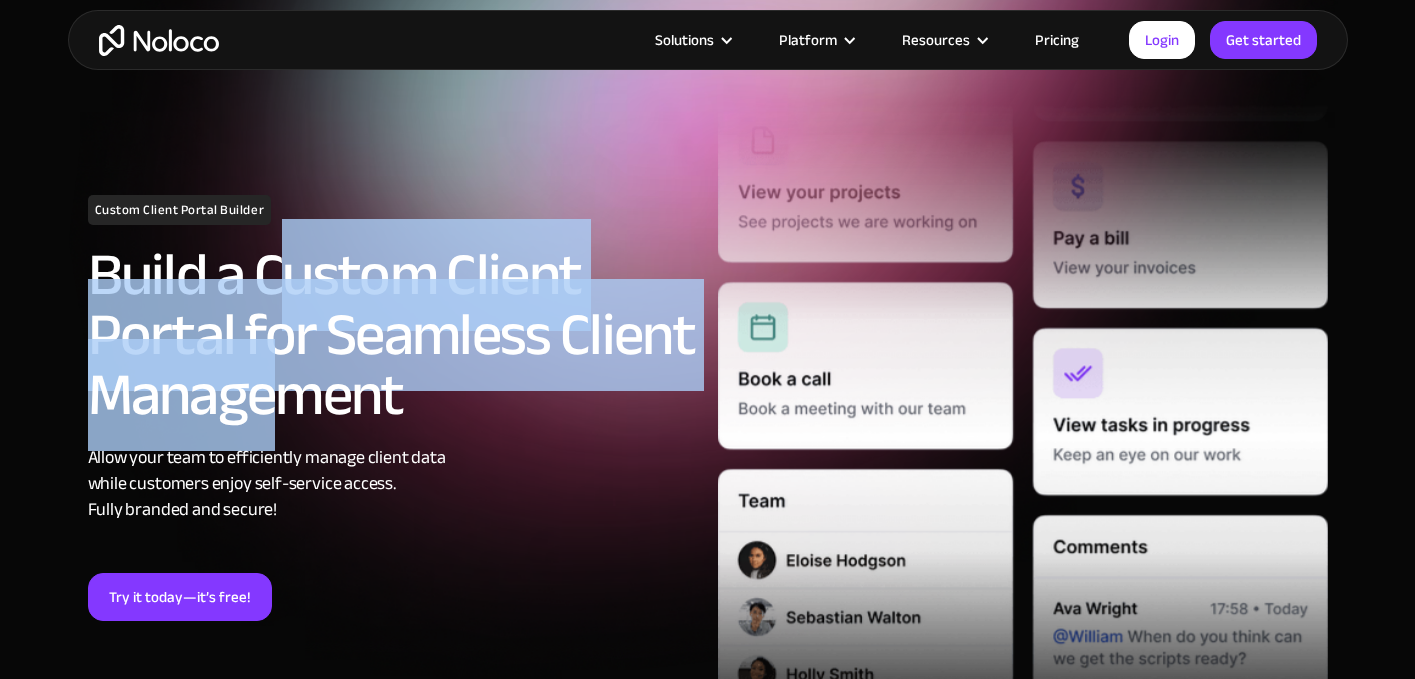 drag, startPoint x: 285, startPoint y: 315, endPoint x: 271, endPoint y: 396, distance: 82.20097 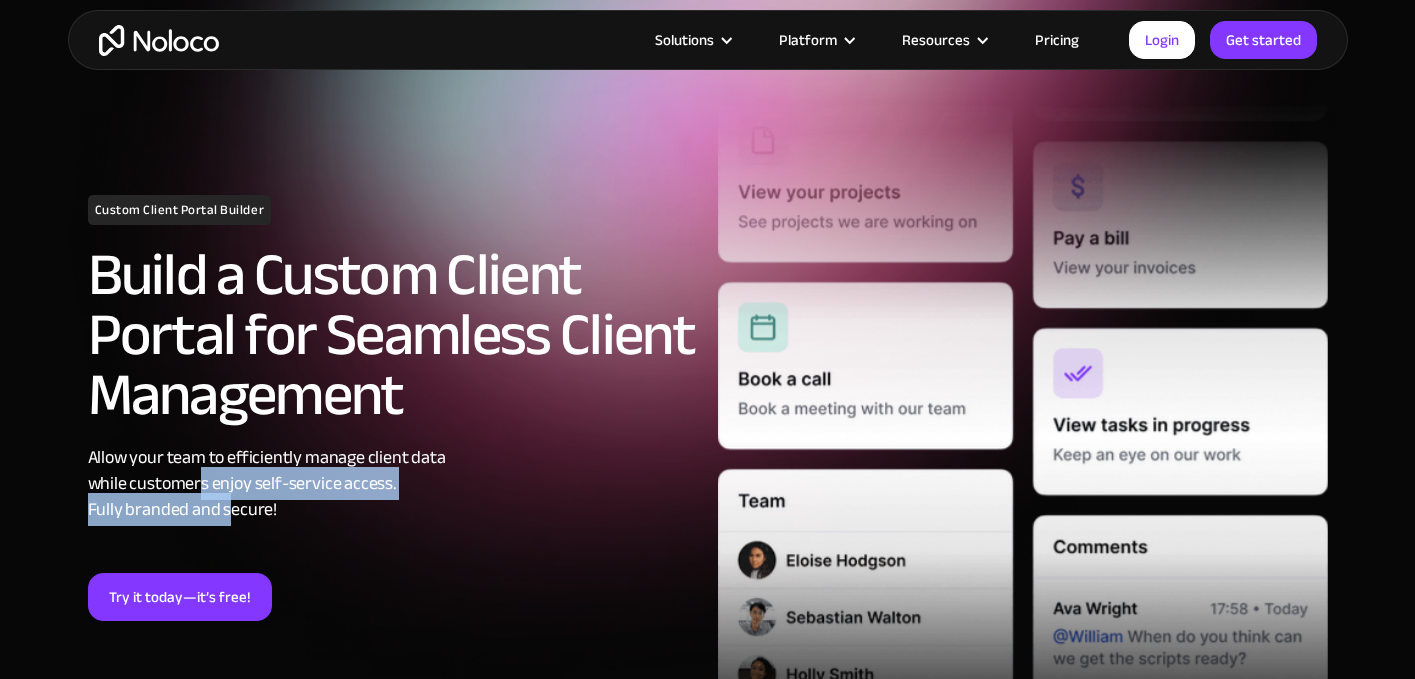drag, startPoint x: 231, startPoint y: 497, endPoint x: 203, endPoint y: 467, distance: 41.036568 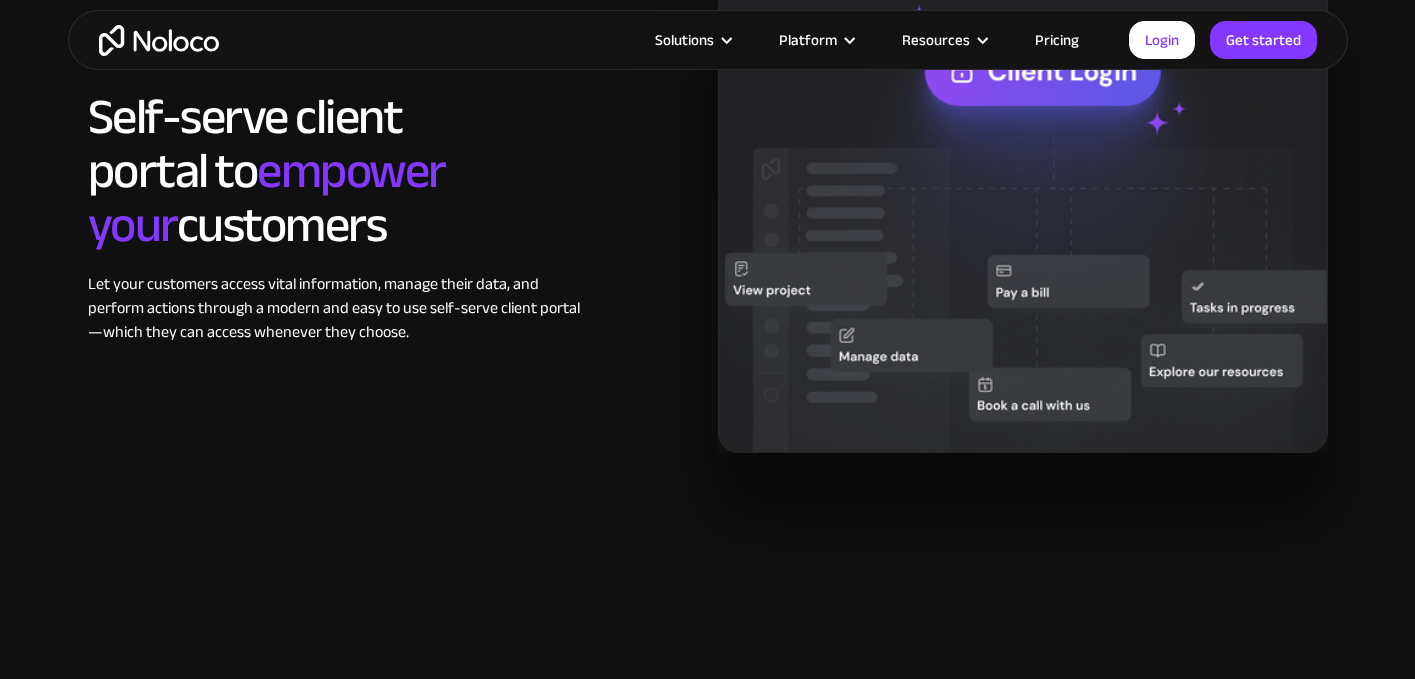 scroll, scrollTop: 1811, scrollLeft: 0, axis: vertical 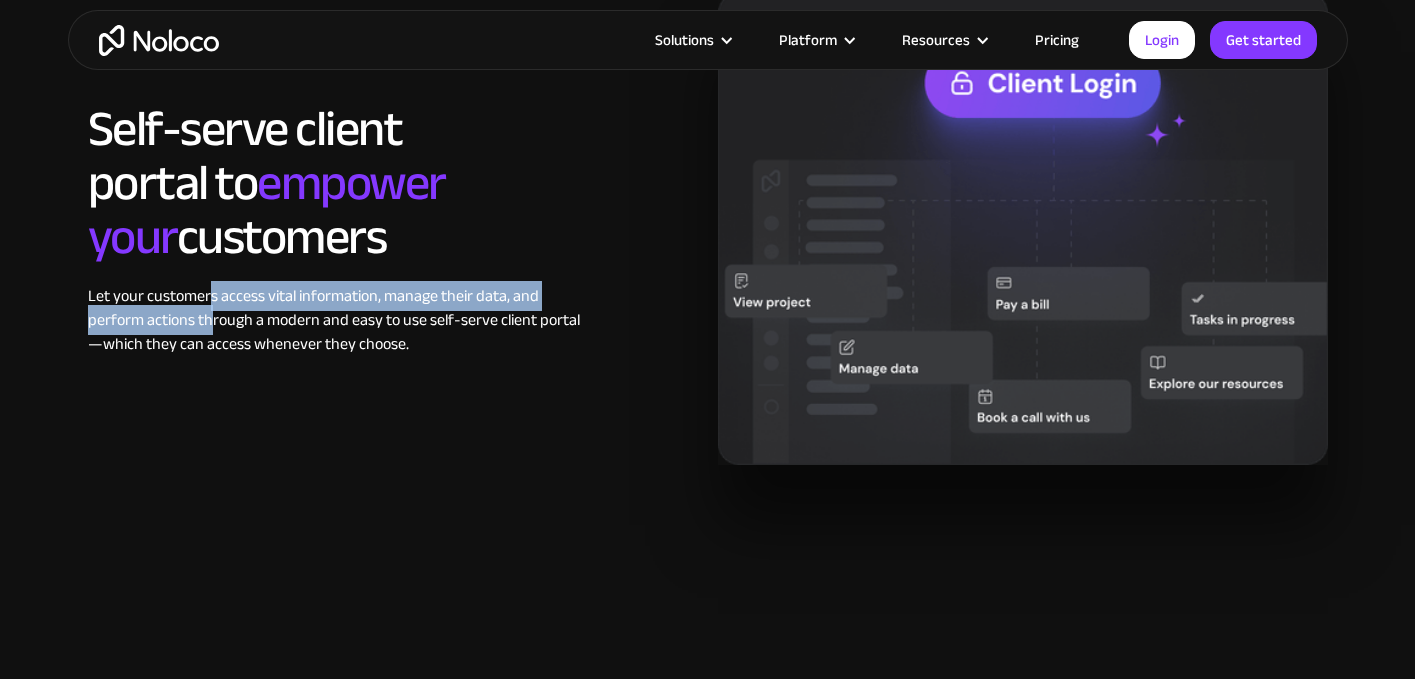 drag, startPoint x: 211, startPoint y: 302, endPoint x: 211, endPoint y: 332, distance: 30 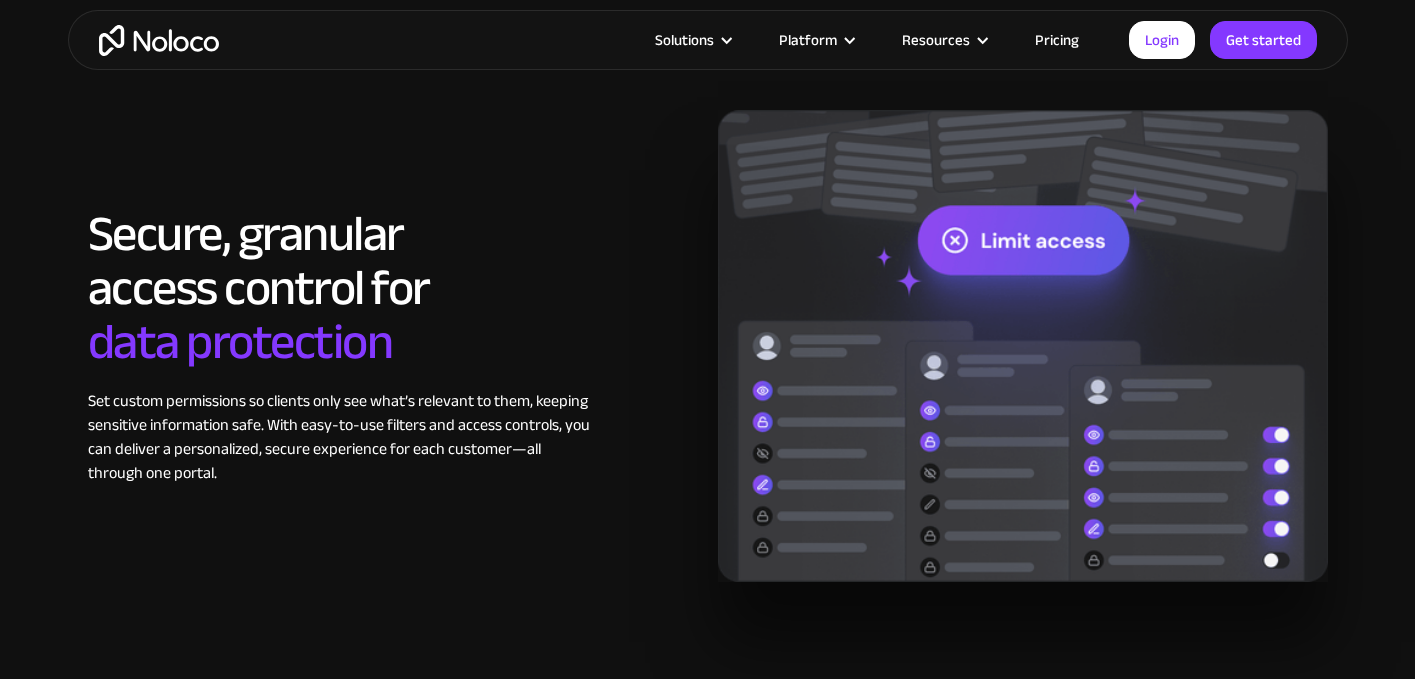 scroll, scrollTop: 3201, scrollLeft: 0, axis: vertical 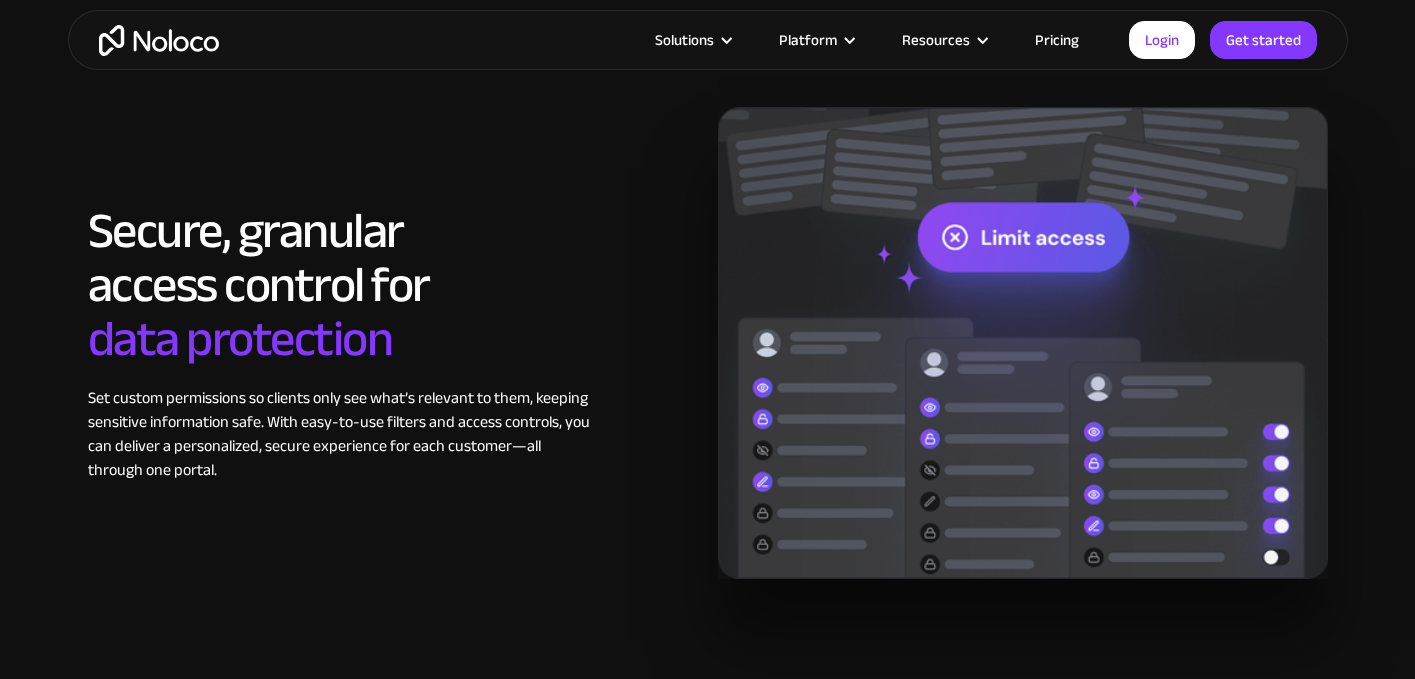click at bounding box center [1023, 343] 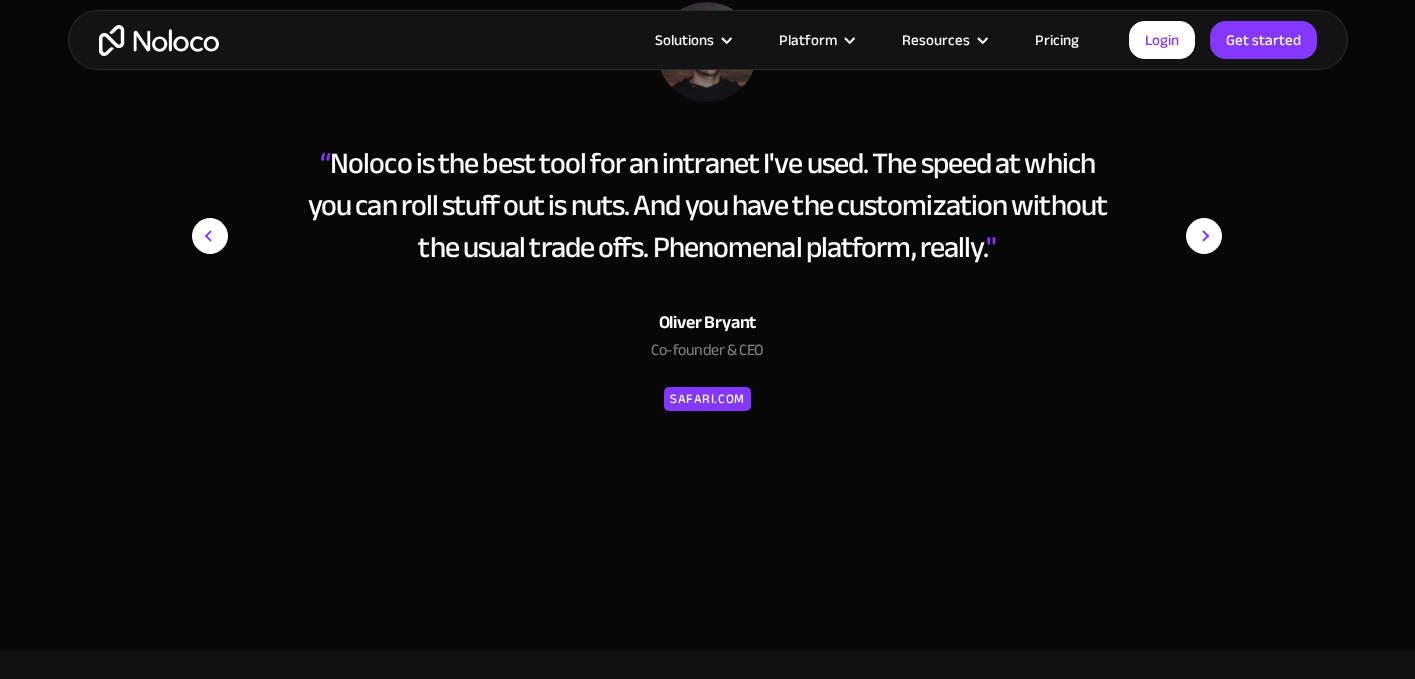 scroll, scrollTop: 8193, scrollLeft: 0, axis: vertical 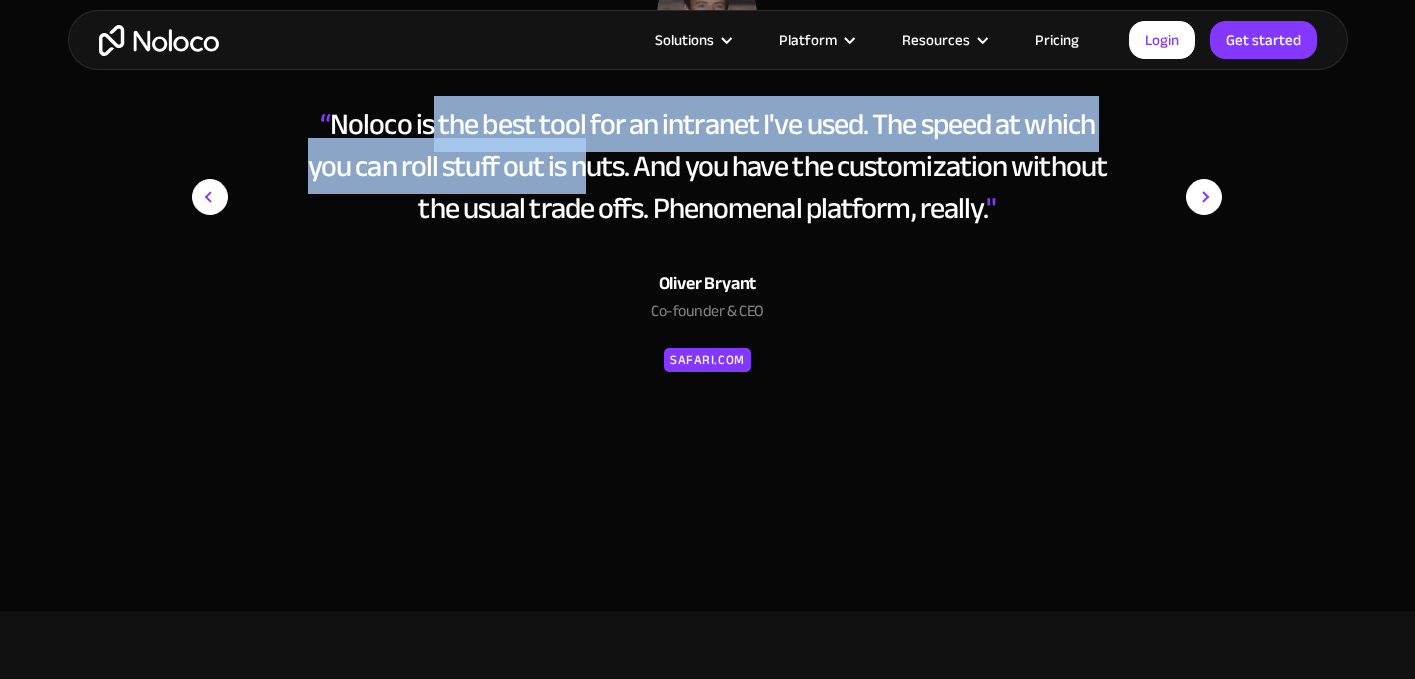 drag, startPoint x: 426, startPoint y: 139, endPoint x: 642, endPoint y: 207, distance: 226.45088 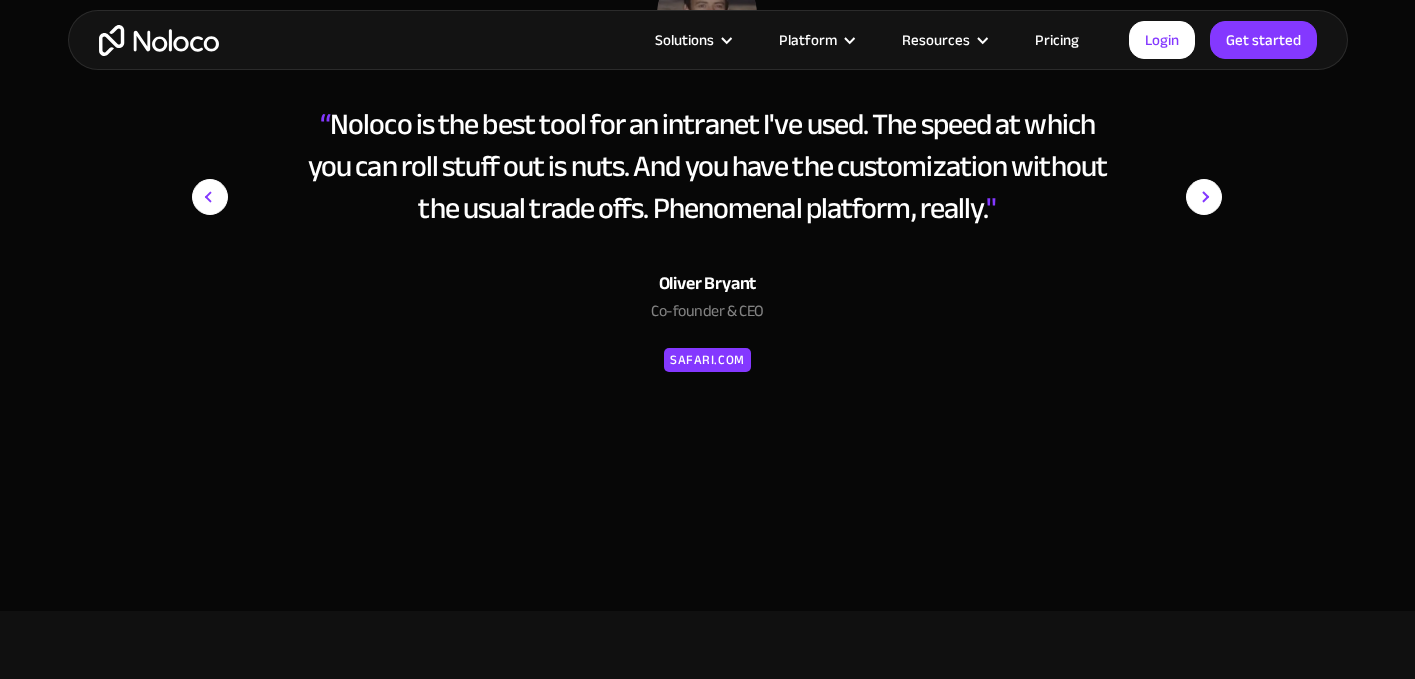 click on "“ Noloco is the best tool for an intranet I've used. The speed at which you can roll stuff out is nuts. And you have the customization without the usual trade offs. Phenomenal platform, really. "" at bounding box center (707, 166) 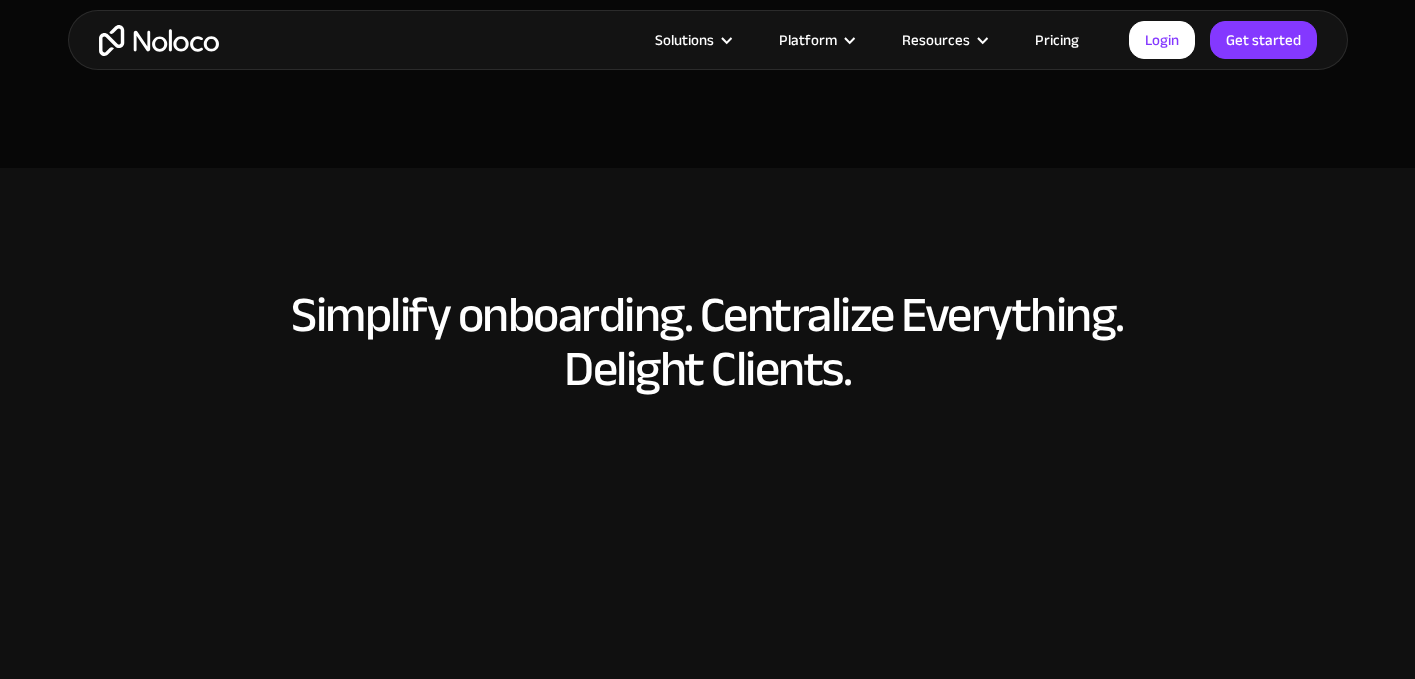 scroll, scrollTop: 8637, scrollLeft: 0, axis: vertical 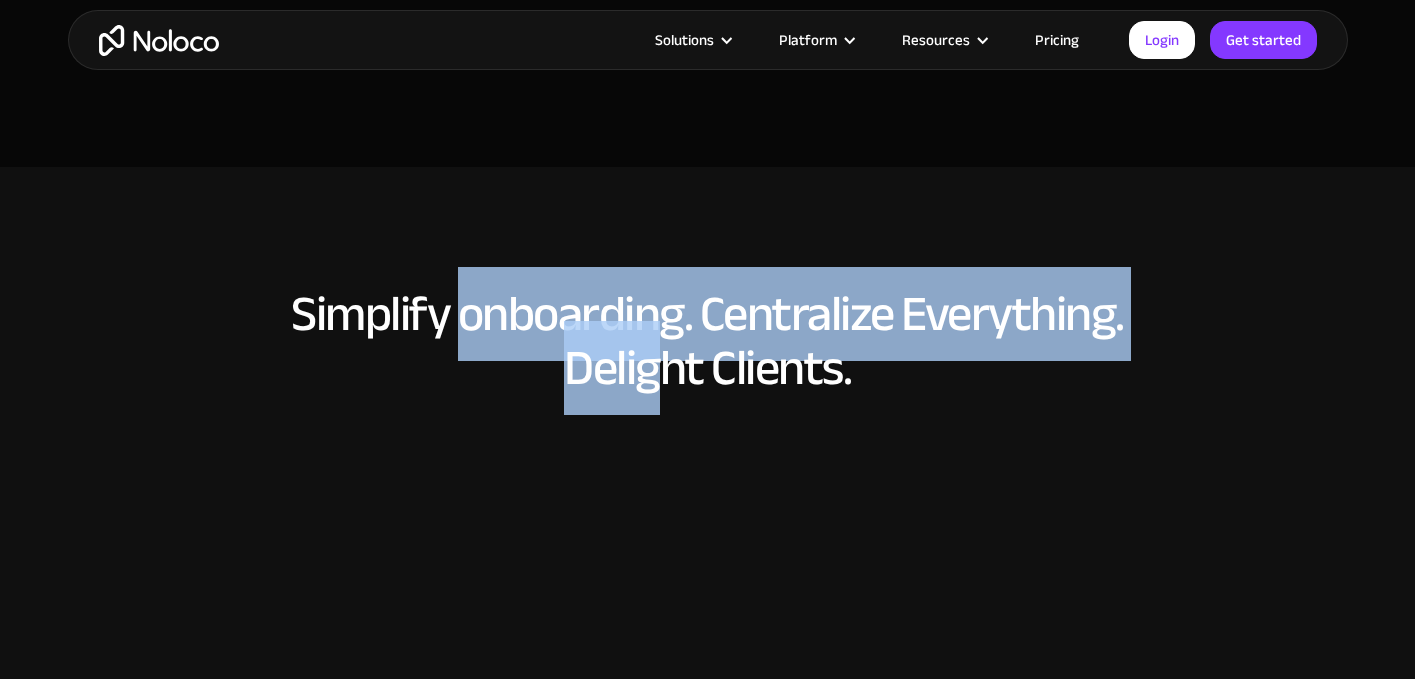 drag, startPoint x: 467, startPoint y: 310, endPoint x: 664, endPoint y: 345, distance: 200.08498 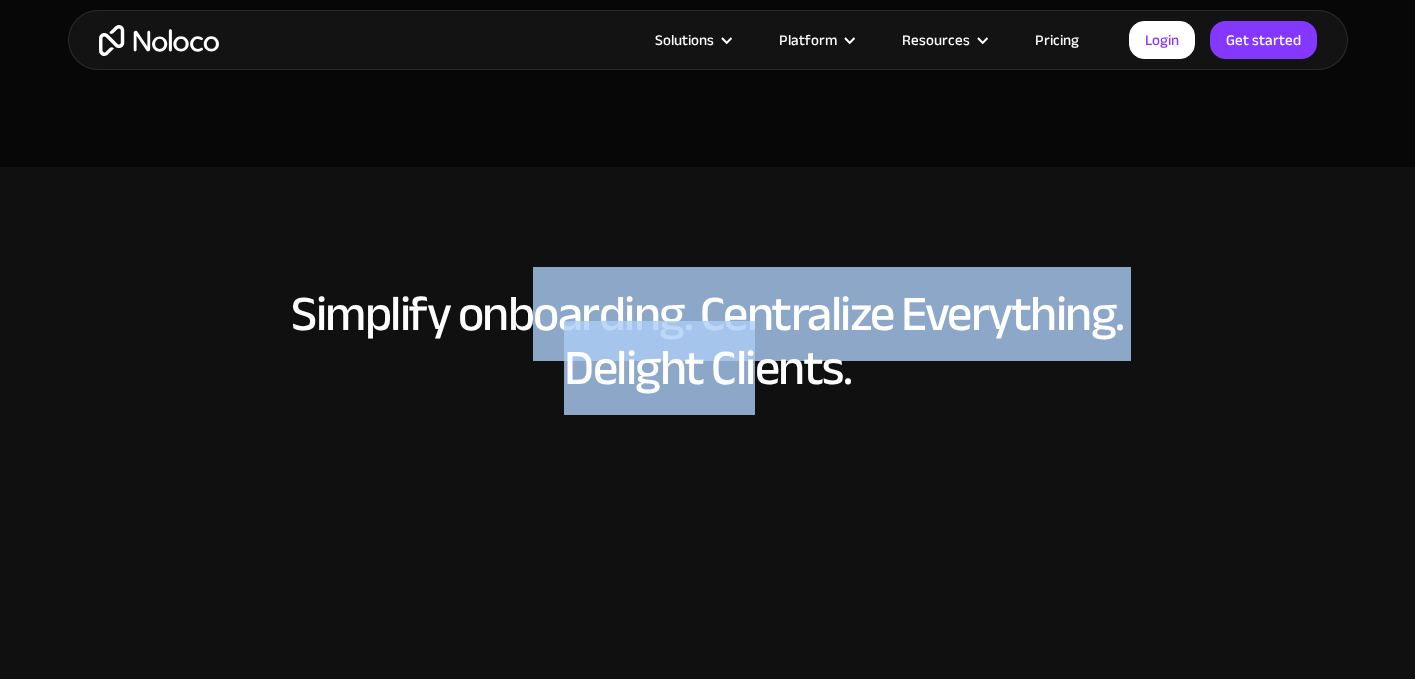 drag, startPoint x: 749, startPoint y: 354, endPoint x: 521, endPoint y: 295, distance: 235.51009 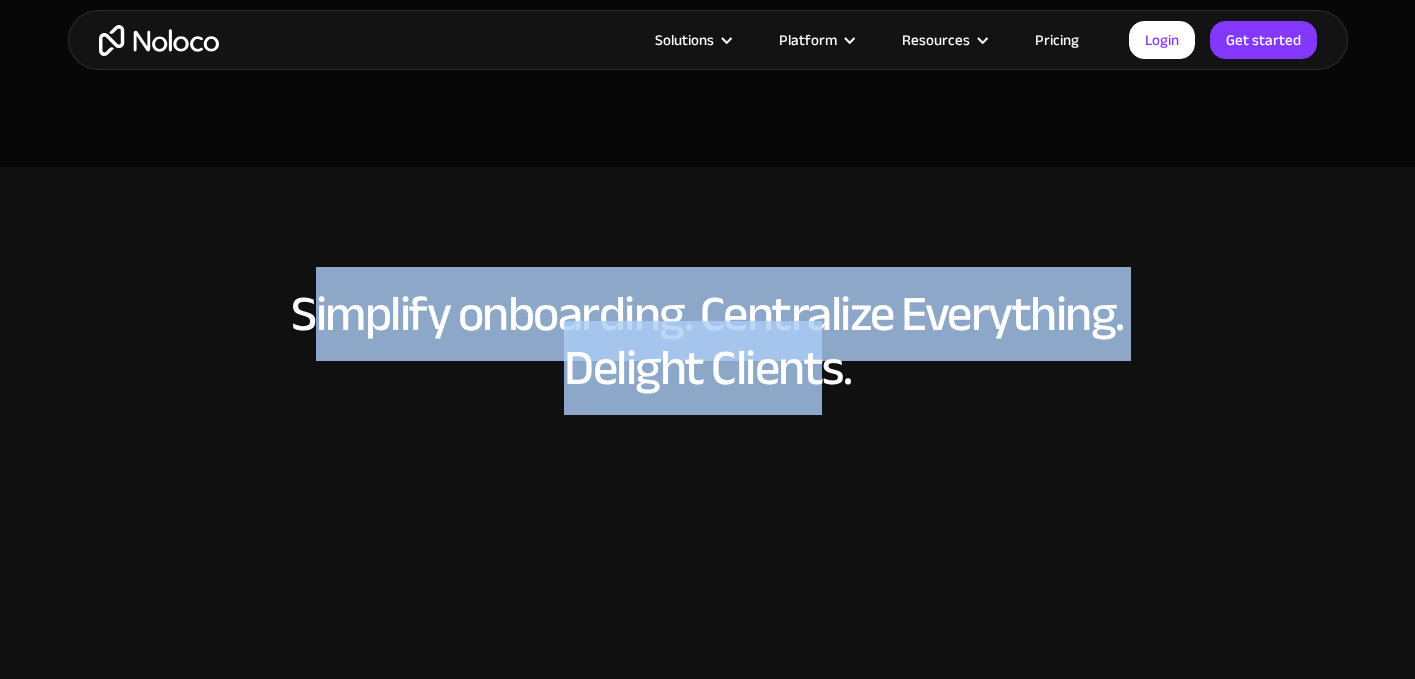drag, startPoint x: 314, startPoint y: 313, endPoint x: 826, endPoint y: 359, distance: 514.06226 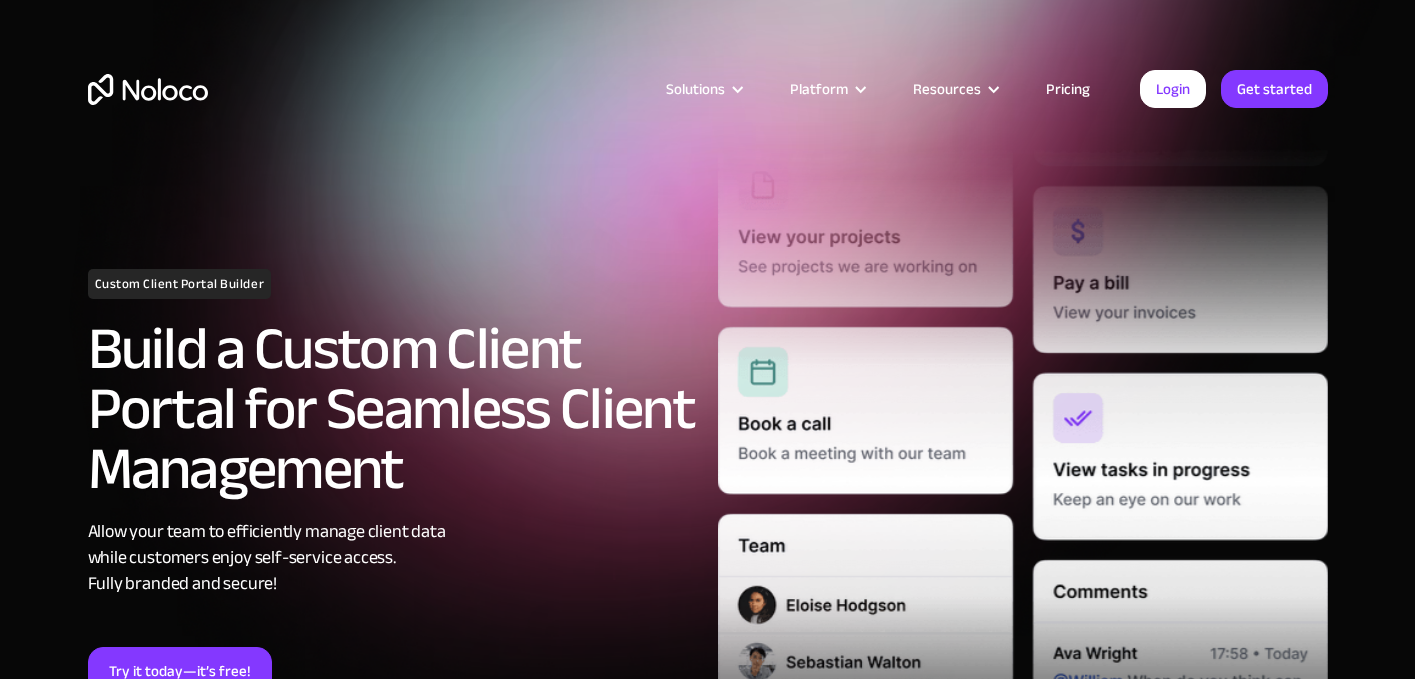 scroll, scrollTop: 0, scrollLeft: 0, axis: both 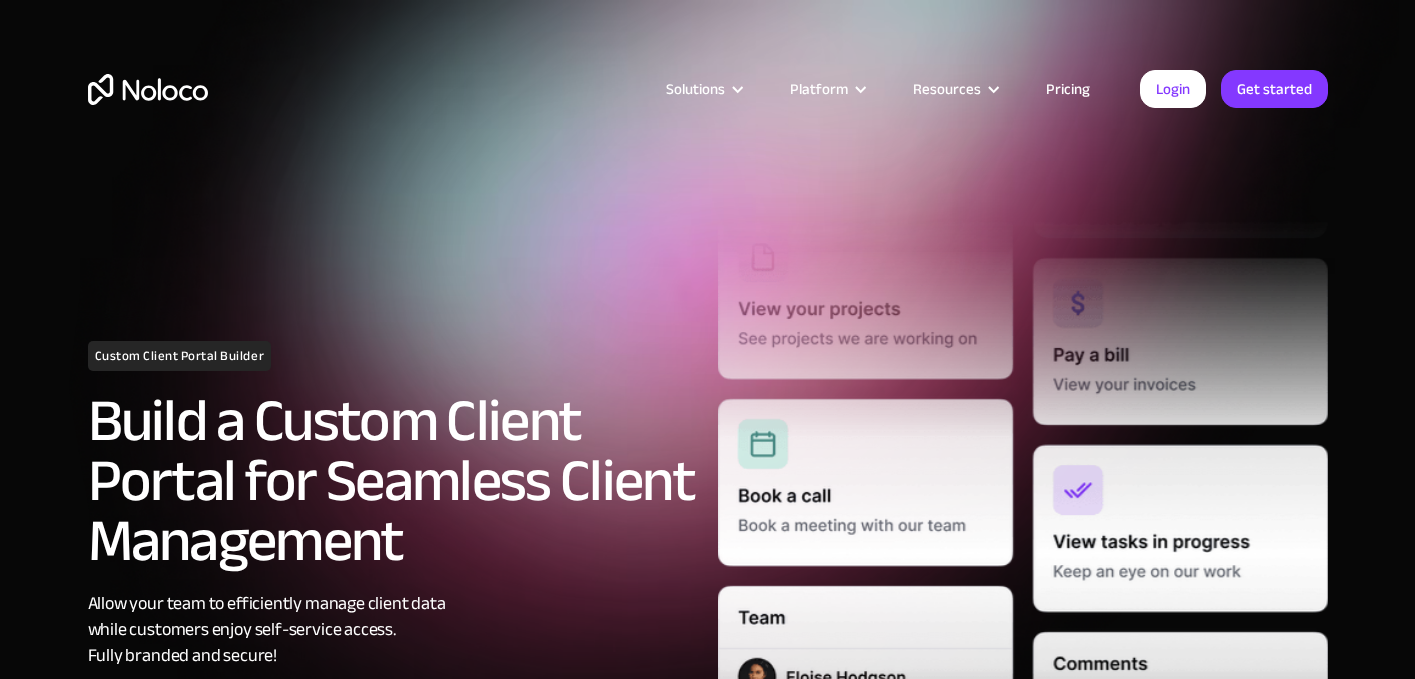click on "Pricing" at bounding box center [1068, 89] 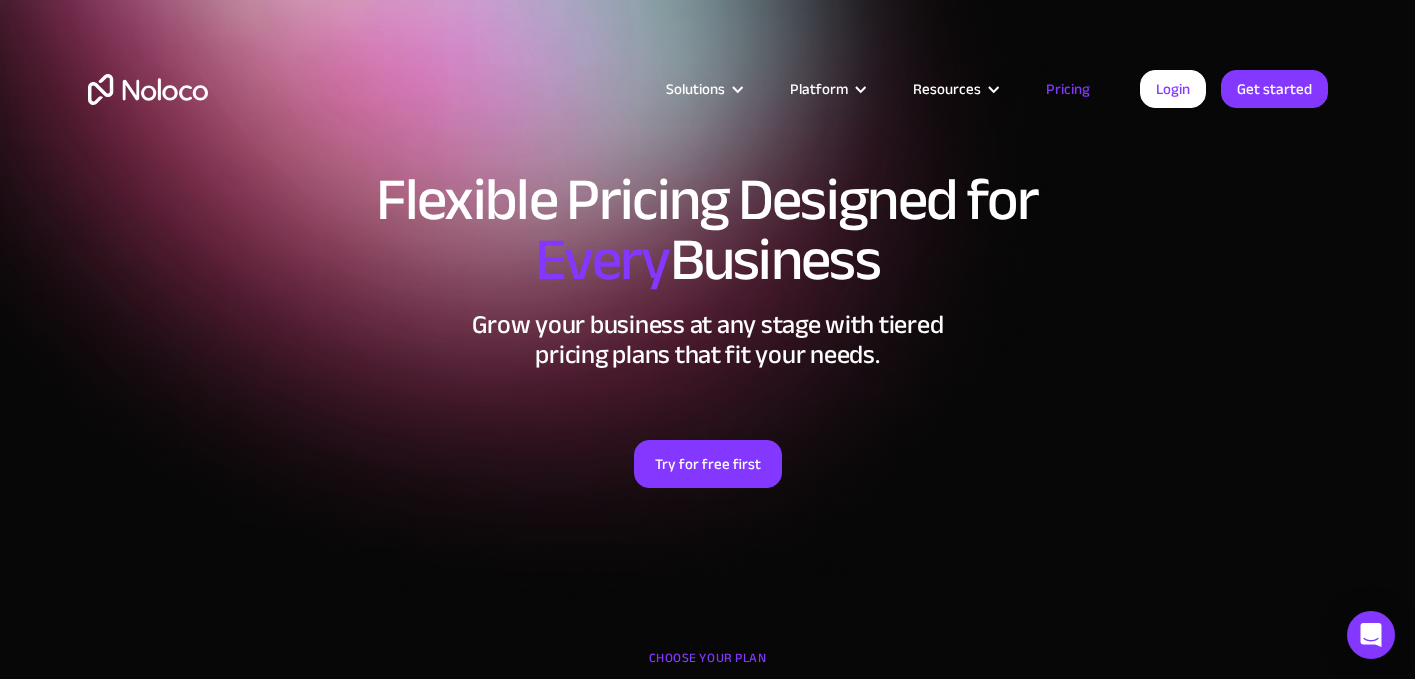 scroll, scrollTop: 0, scrollLeft: 0, axis: both 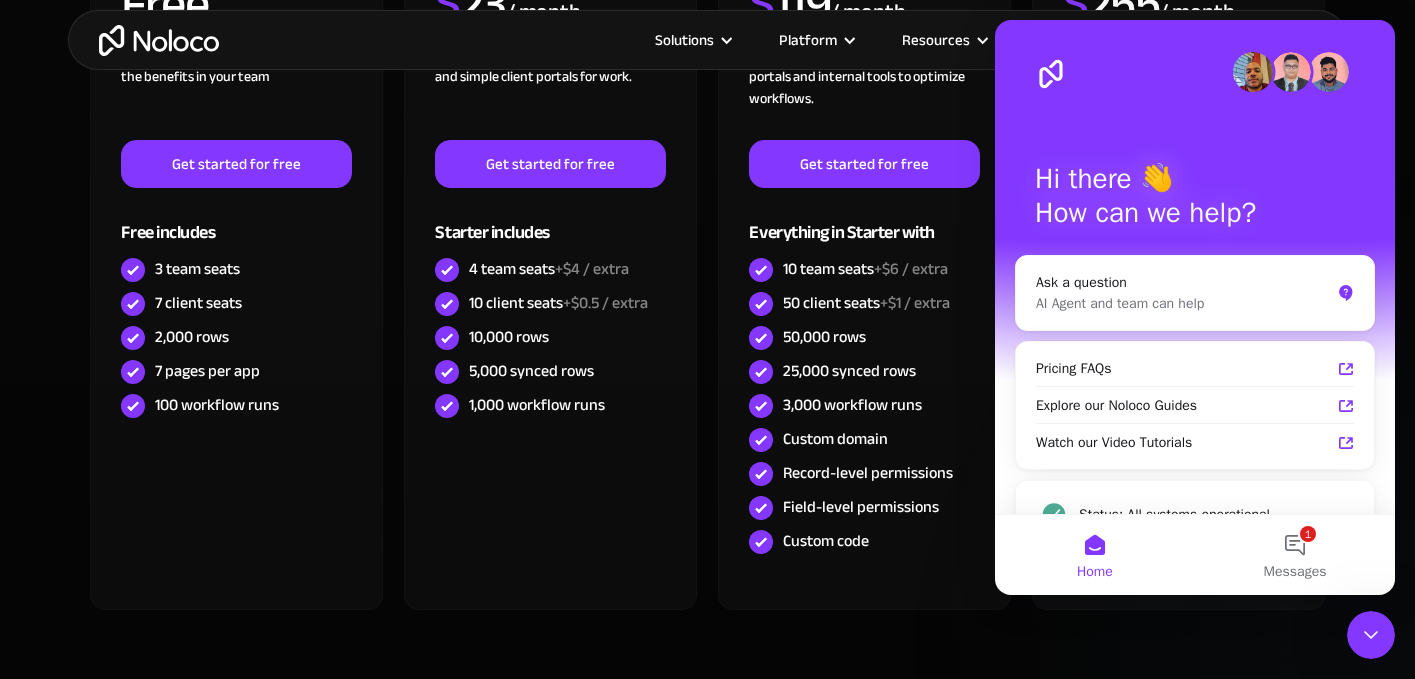 click 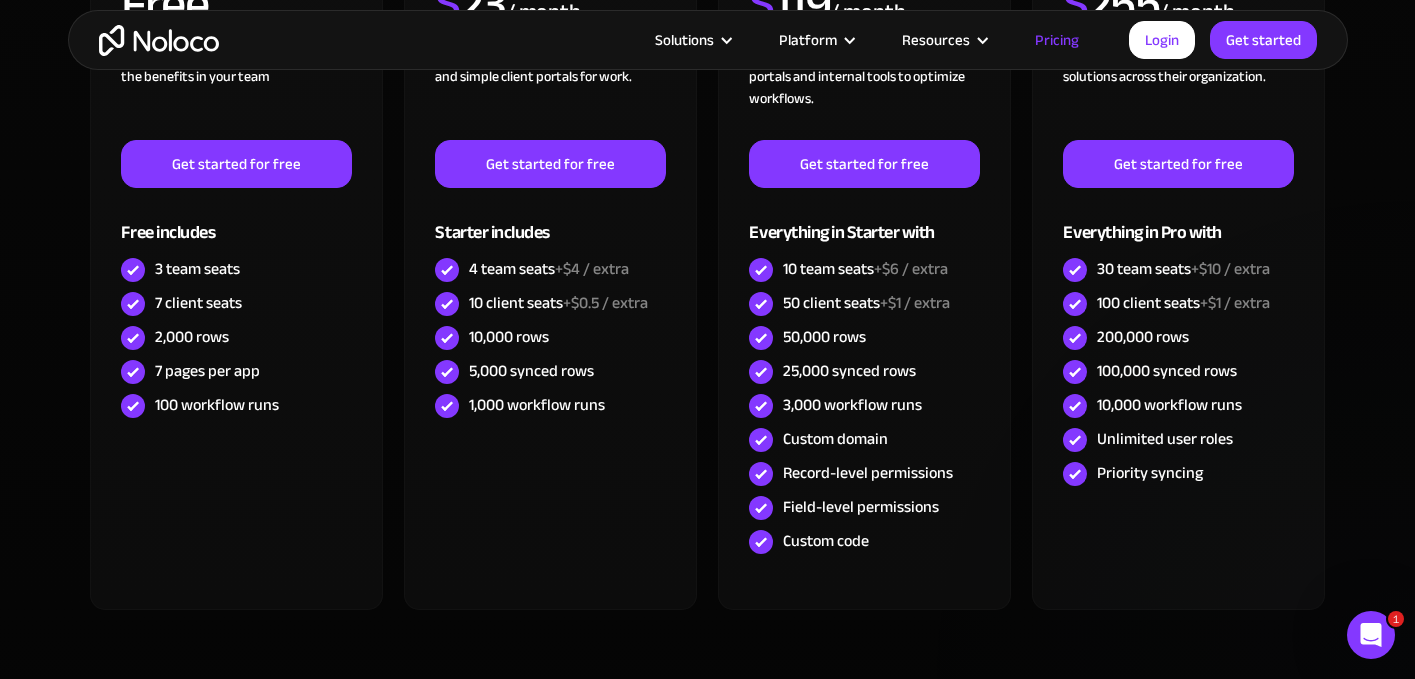 scroll, scrollTop: 0, scrollLeft: 0, axis: both 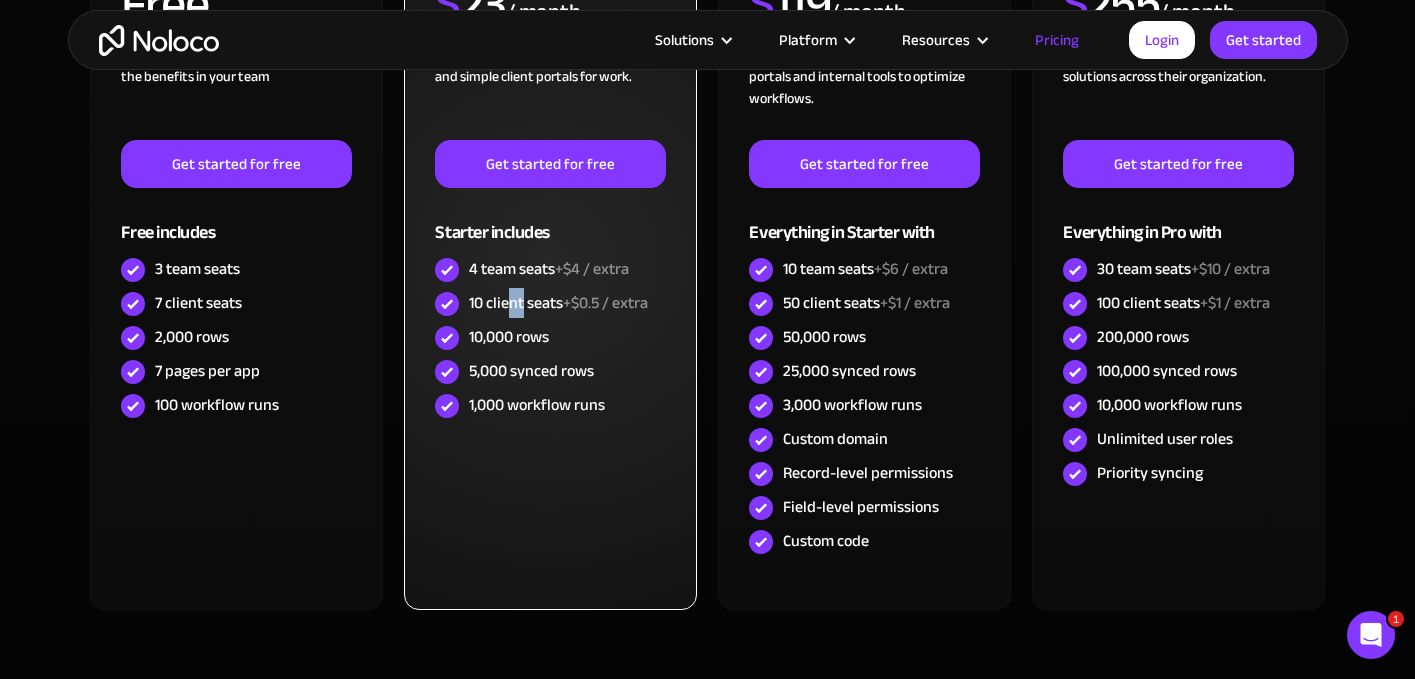 drag, startPoint x: 525, startPoint y: 299, endPoint x: 505, endPoint y: 306, distance: 21.189621 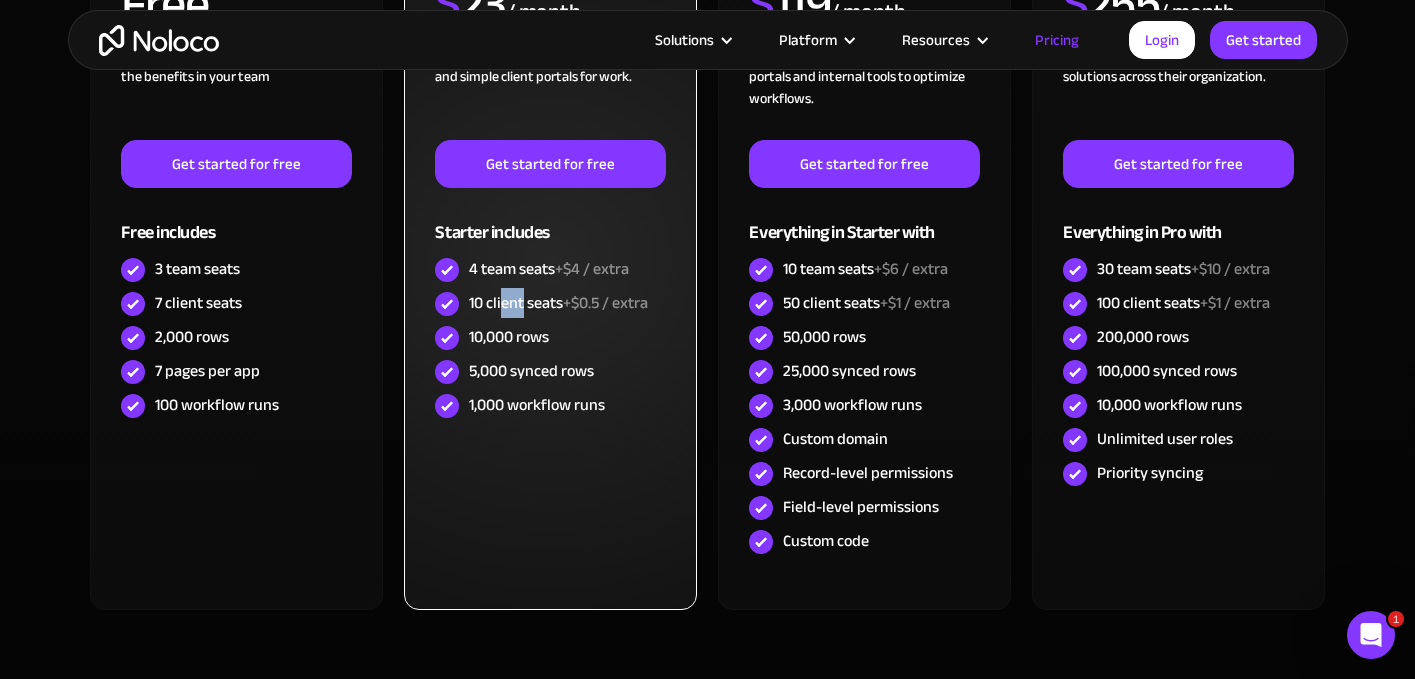 click on "10 client seats  +$0.5 / extra" at bounding box center [558, 303] 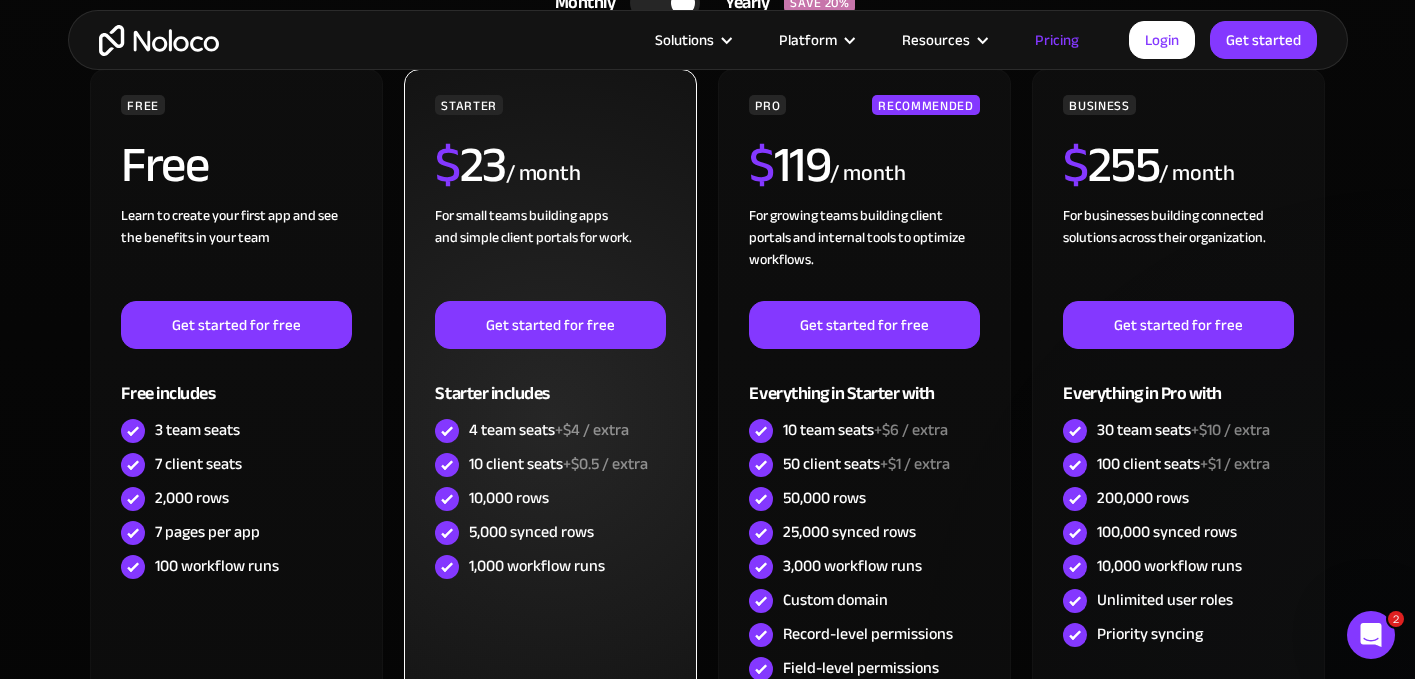 scroll, scrollTop: 721, scrollLeft: 0, axis: vertical 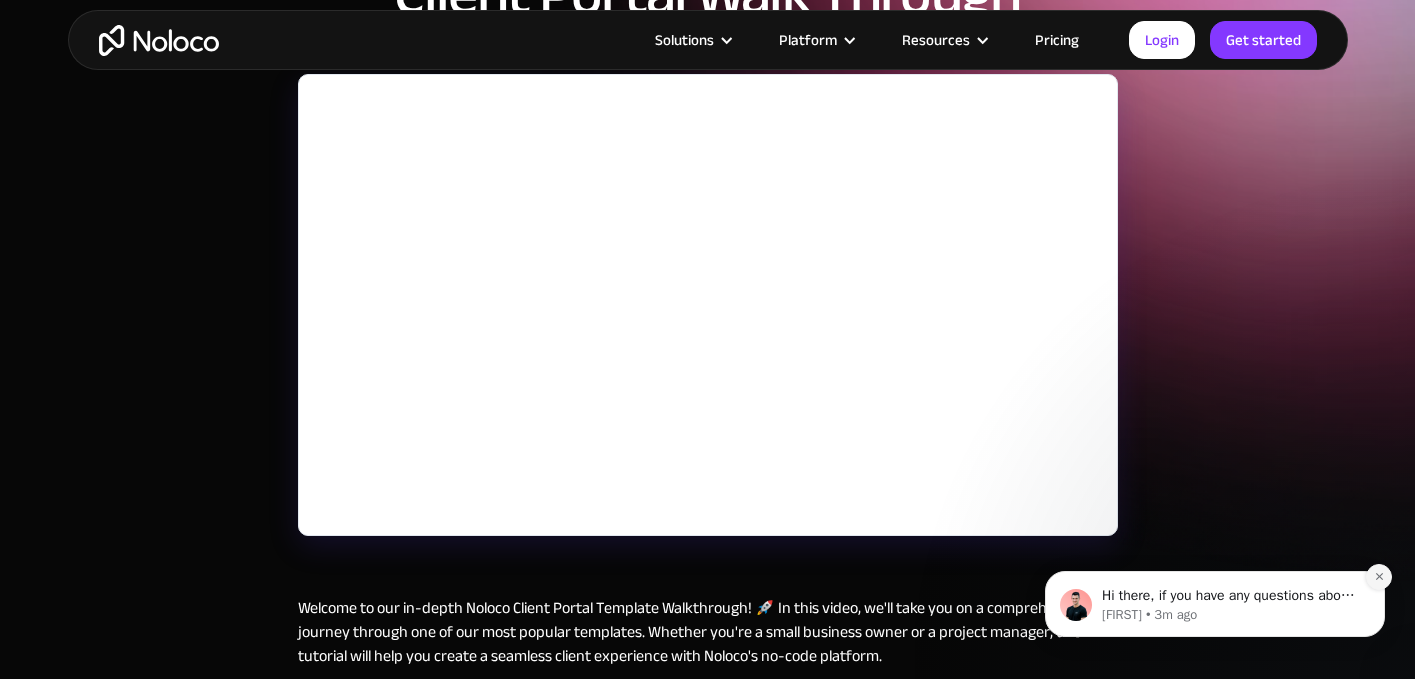 click 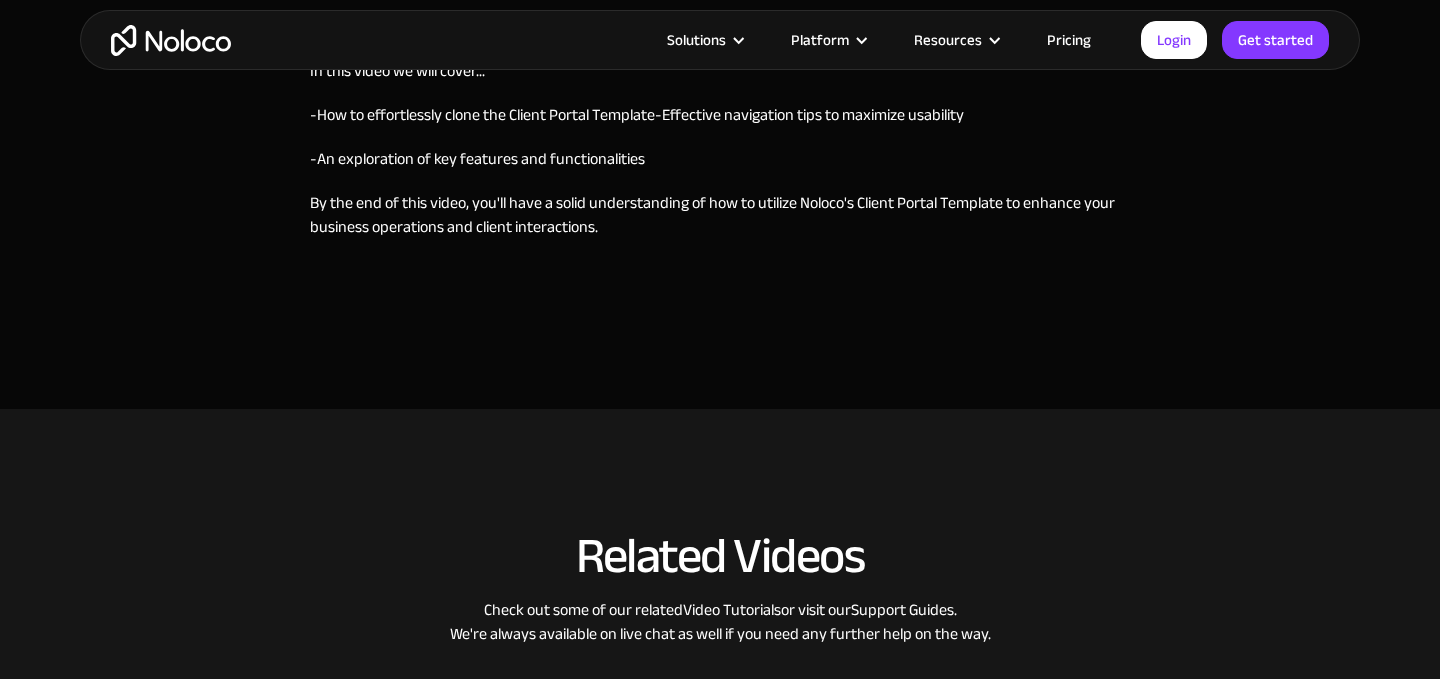 scroll, scrollTop: 0, scrollLeft: 0, axis: both 